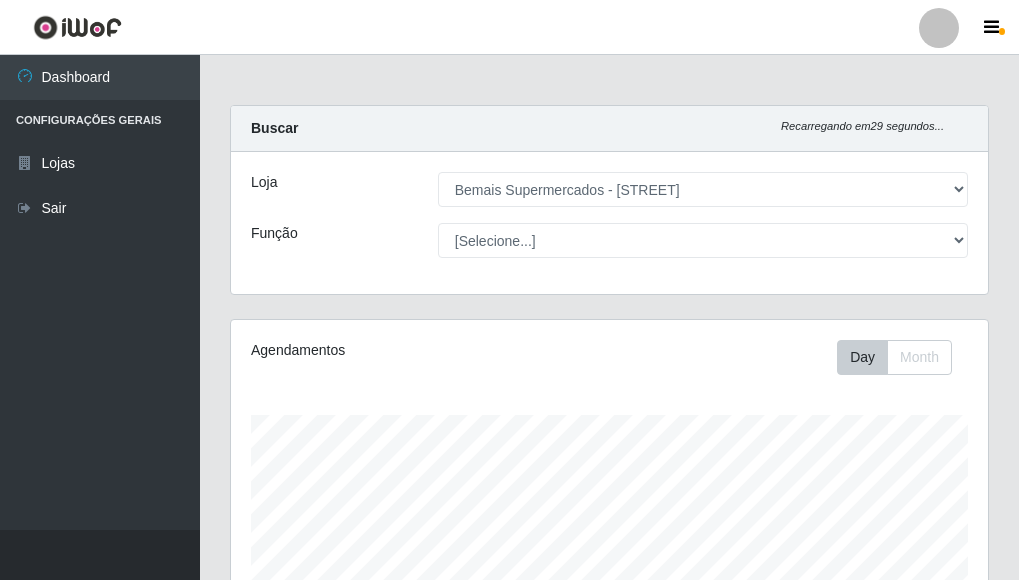 select on "249" 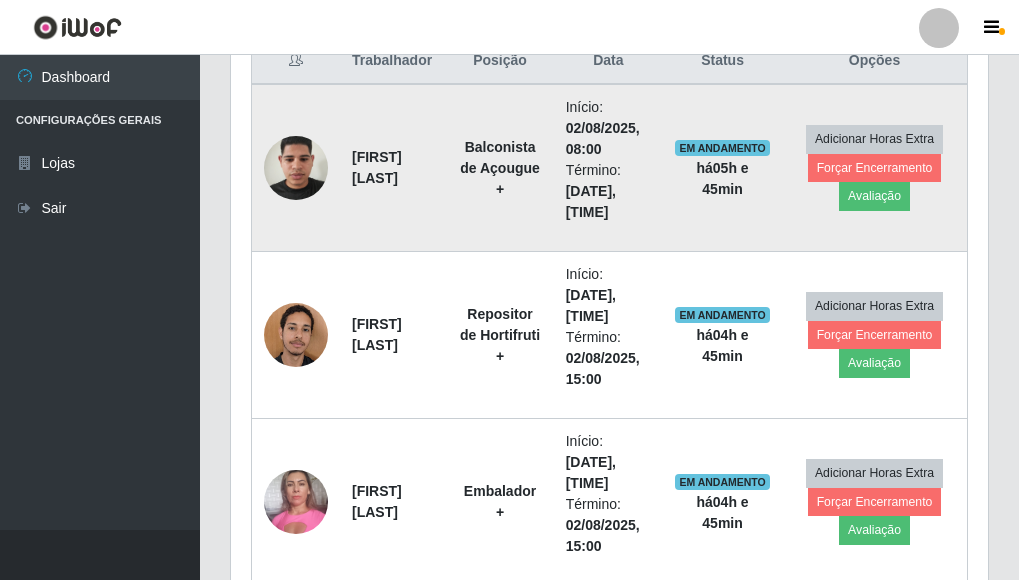 scroll, scrollTop: 999585, scrollLeft: 999243, axis: both 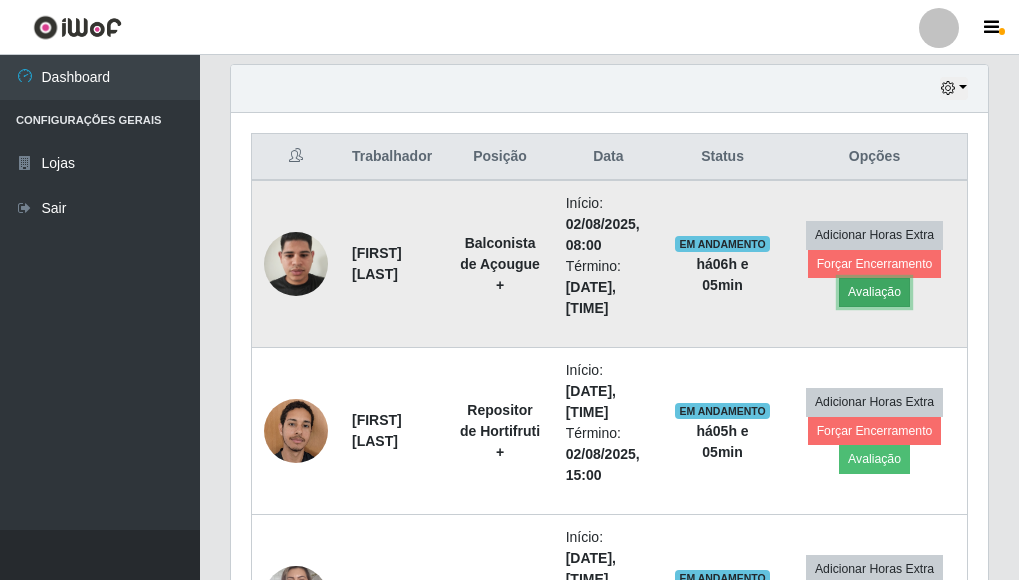 click on "Avaliação" at bounding box center [874, 292] 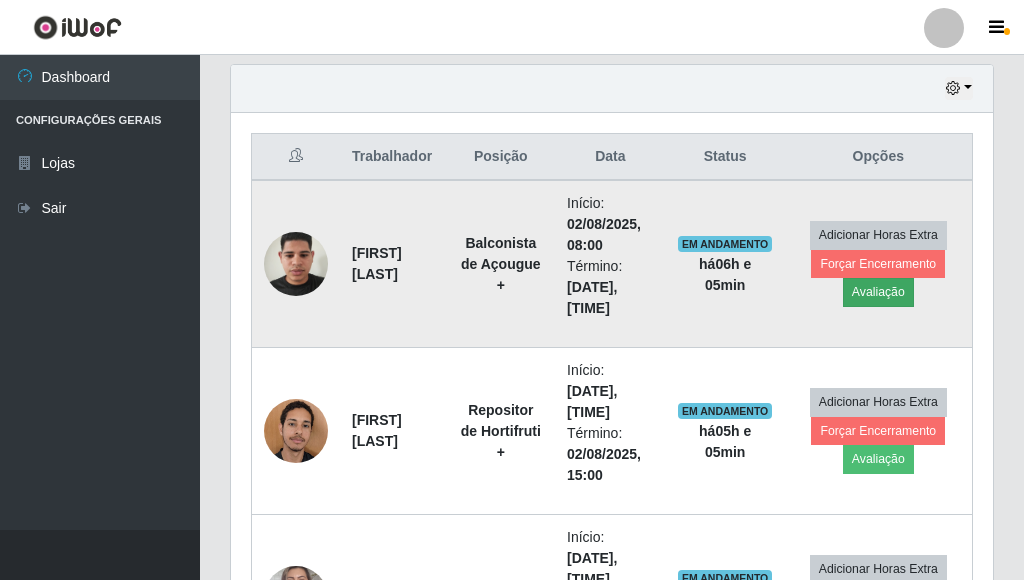 scroll, scrollTop: 999585, scrollLeft: 999255, axis: both 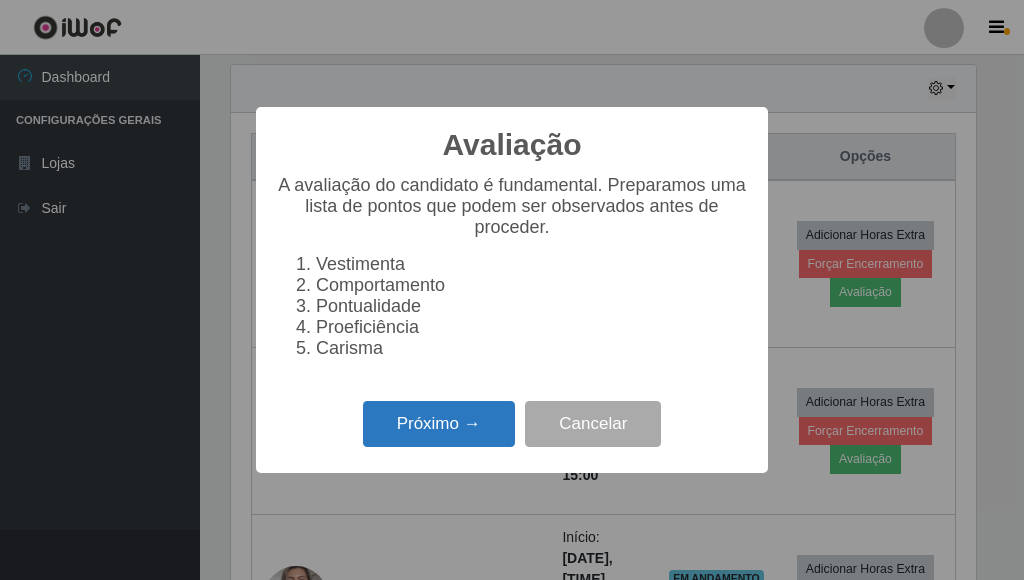 click on "Próximo →" at bounding box center [439, 424] 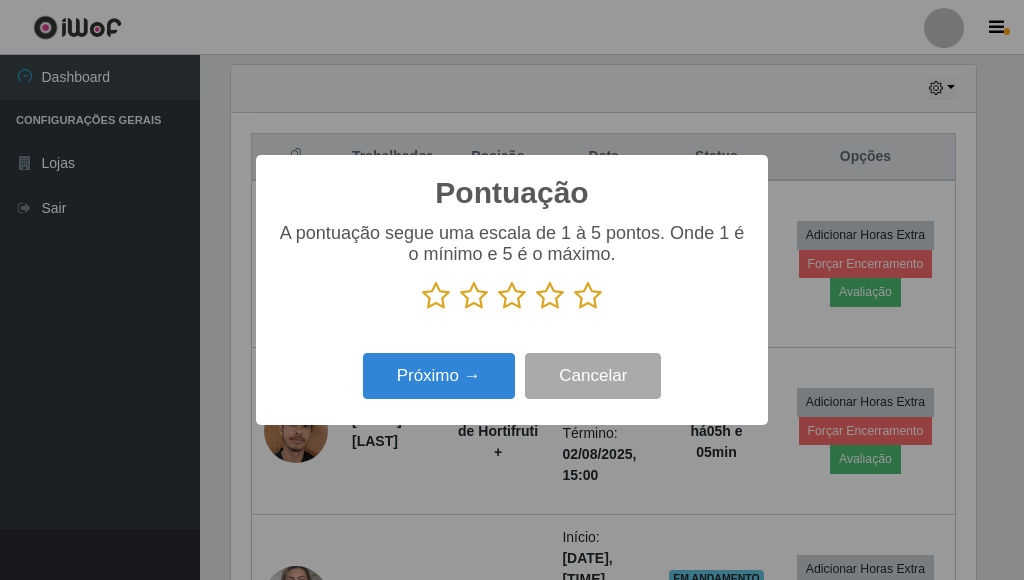 scroll, scrollTop: 999585, scrollLeft: 999255, axis: both 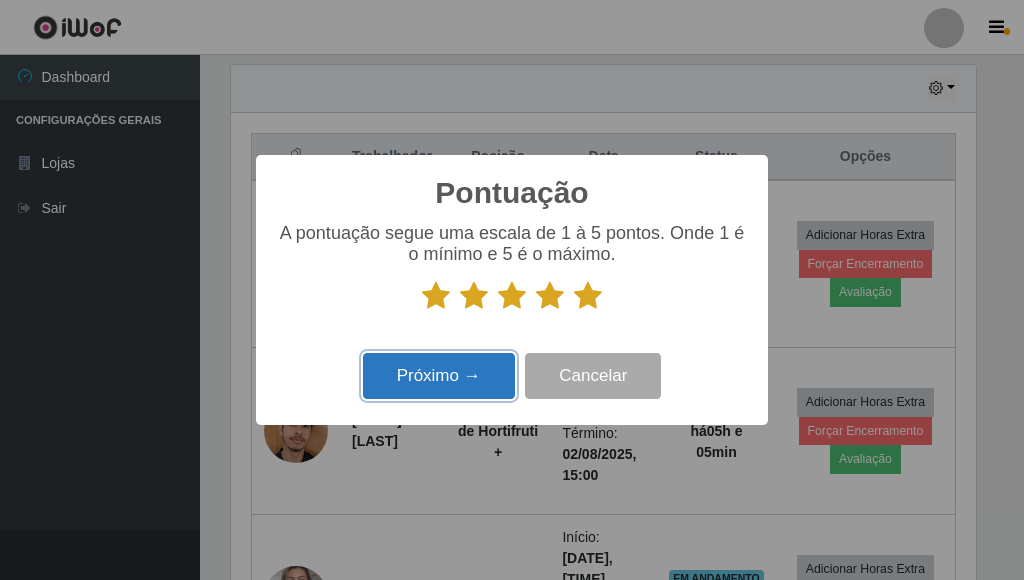 click on "Próximo →" at bounding box center [439, 376] 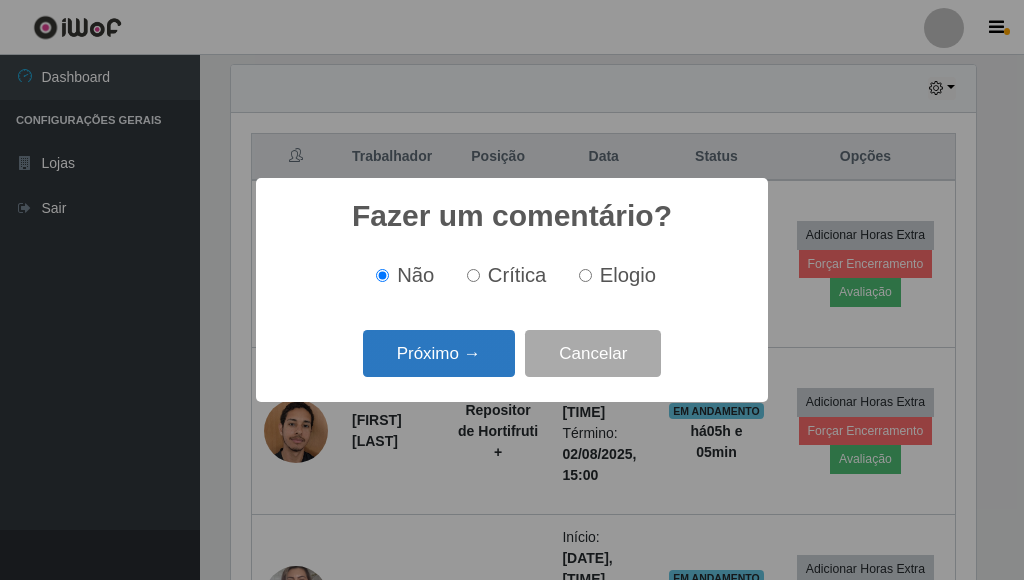 click on "Próximo →" at bounding box center [439, 353] 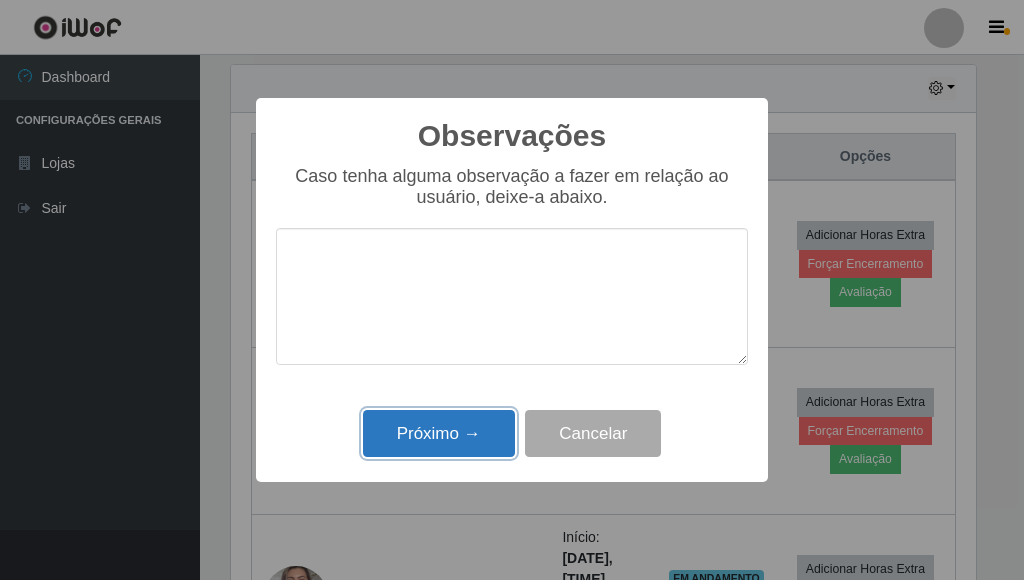 click on "Próximo →" at bounding box center (439, 433) 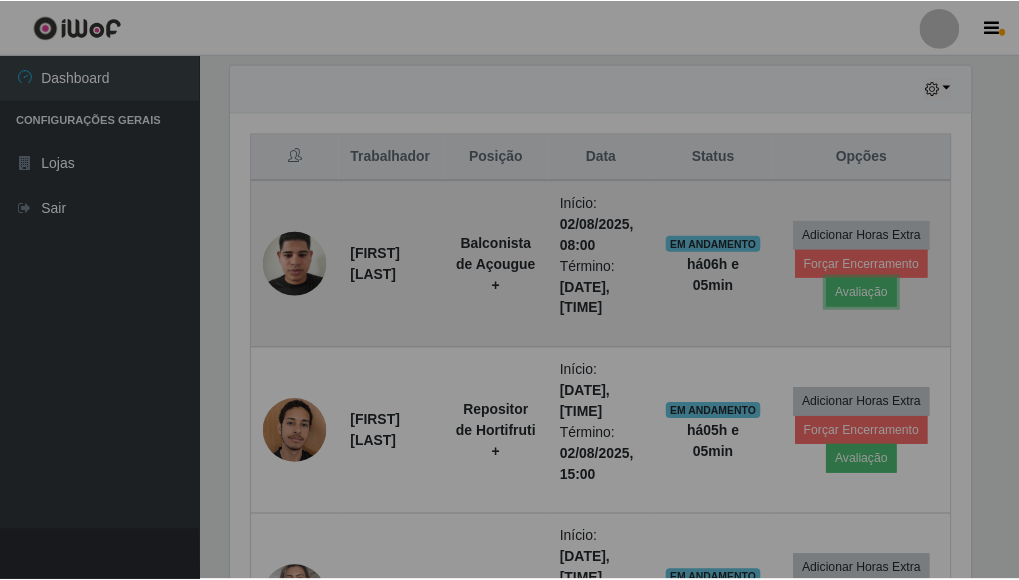 scroll, scrollTop: 999585, scrollLeft: 999243, axis: both 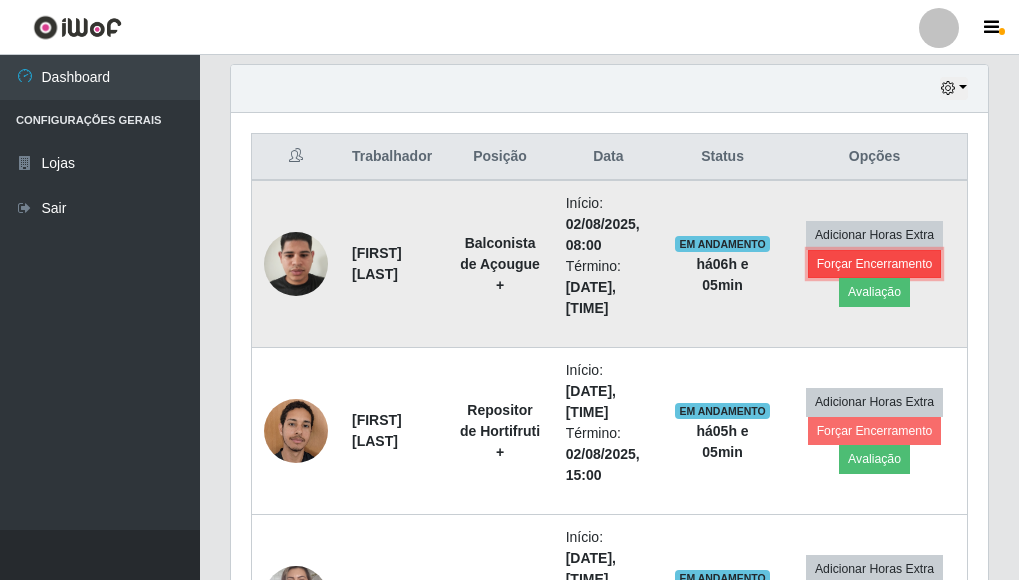 click on "Forçar Encerramento" at bounding box center [875, 264] 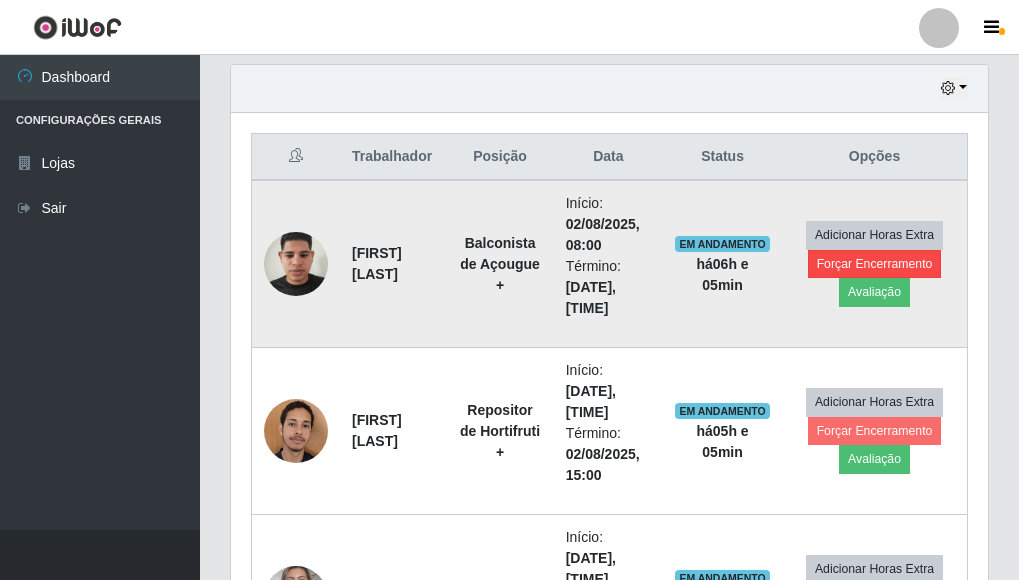 scroll, scrollTop: 999585, scrollLeft: 999255, axis: both 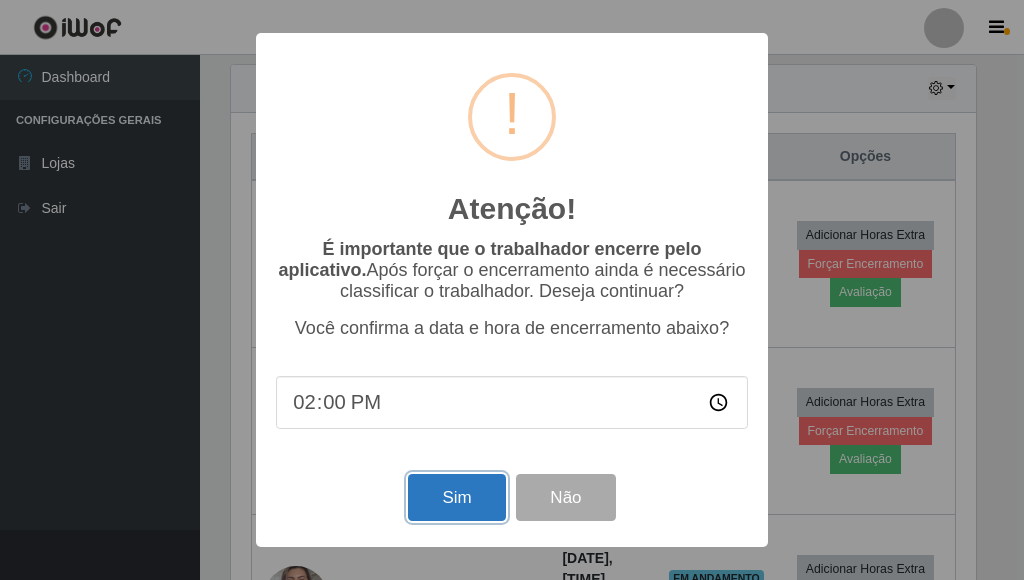click on "Sim" at bounding box center (456, 497) 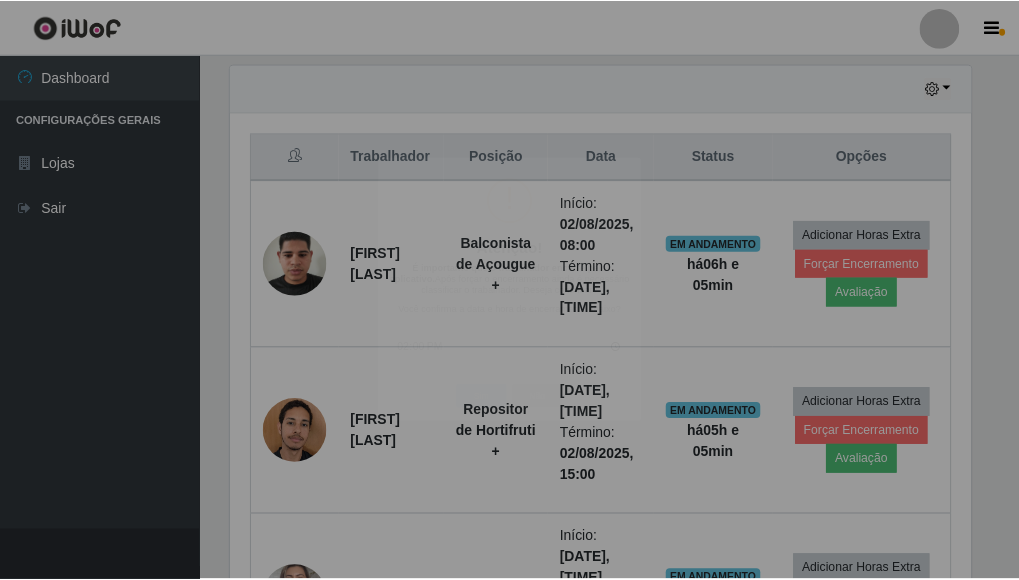 scroll, scrollTop: 999585, scrollLeft: 999243, axis: both 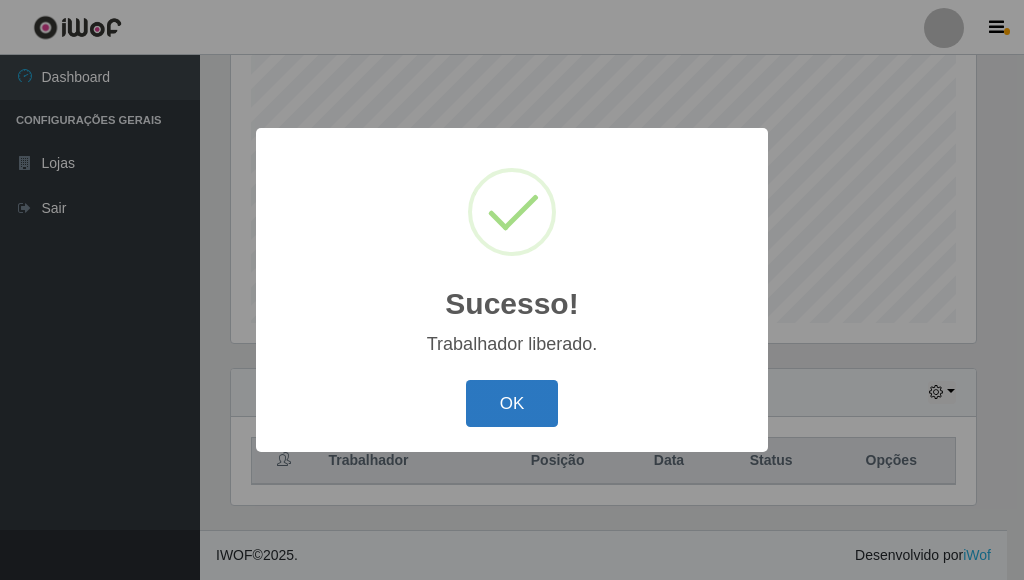 click on "OK" at bounding box center (512, 403) 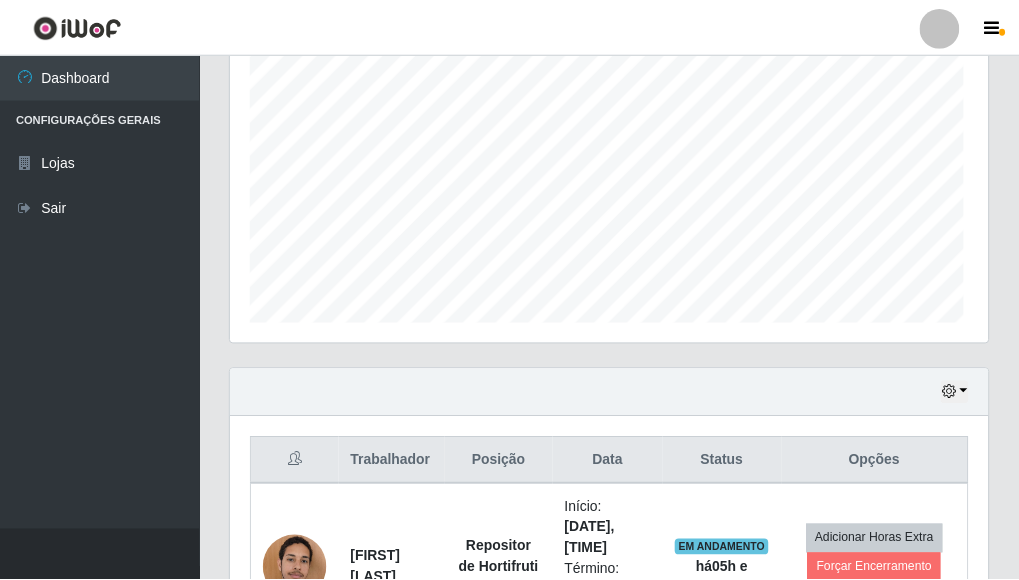 scroll, scrollTop: 999585, scrollLeft: 999243, axis: both 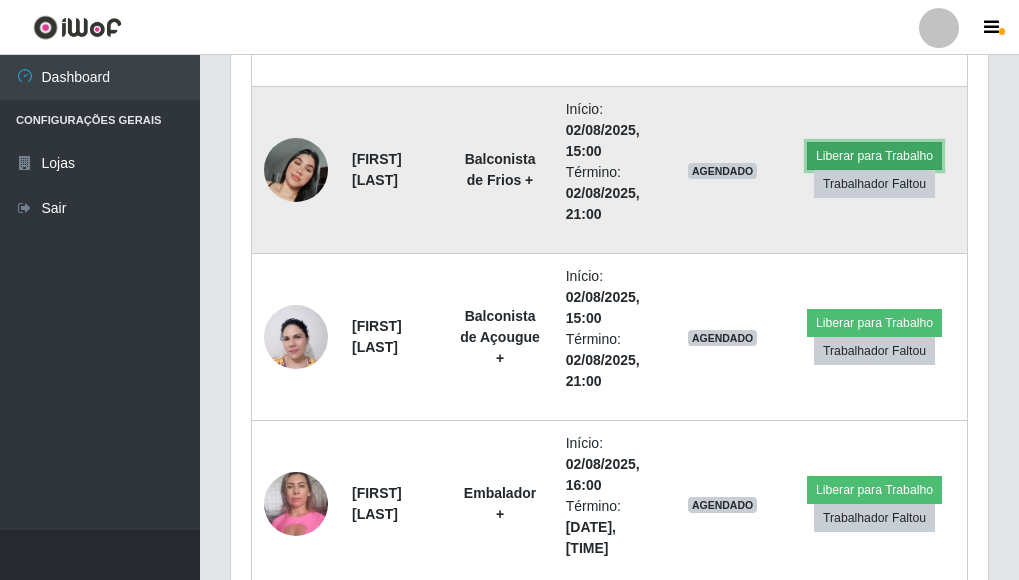 click on "Liberar para Trabalho" at bounding box center [874, 156] 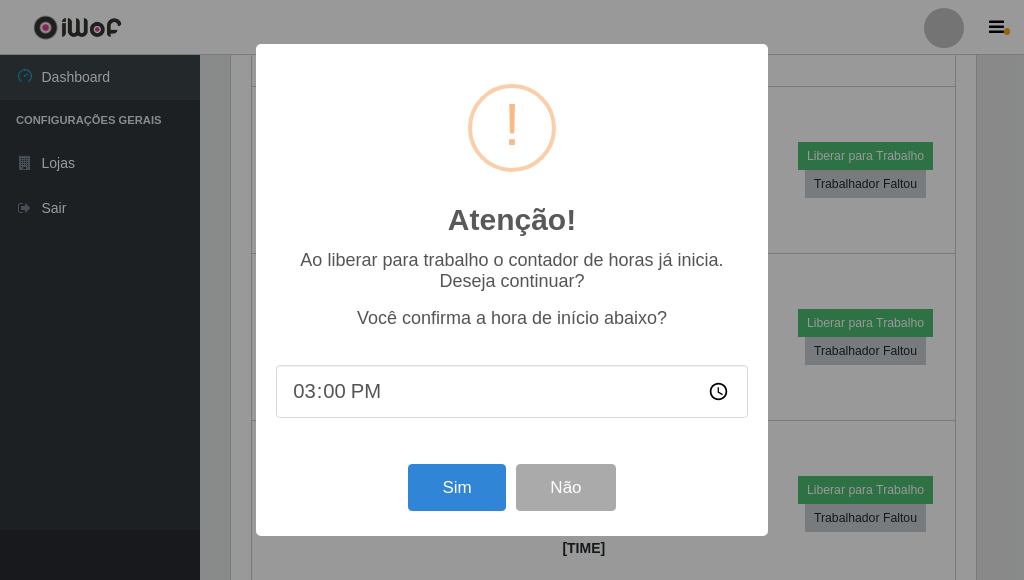 scroll, scrollTop: 999585, scrollLeft: 999255, axis: both 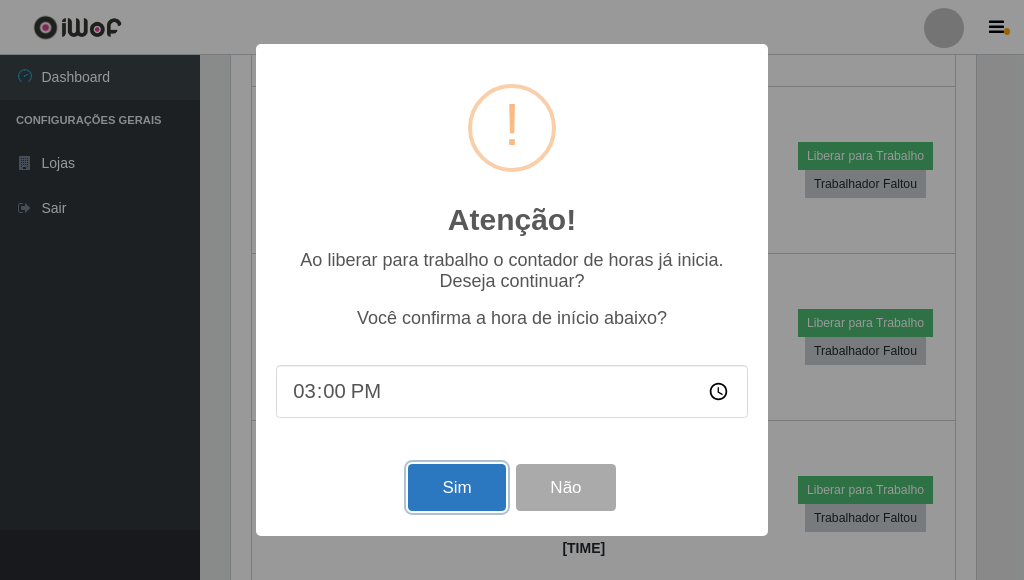click on "Sim" at bounding box center (456, 487) 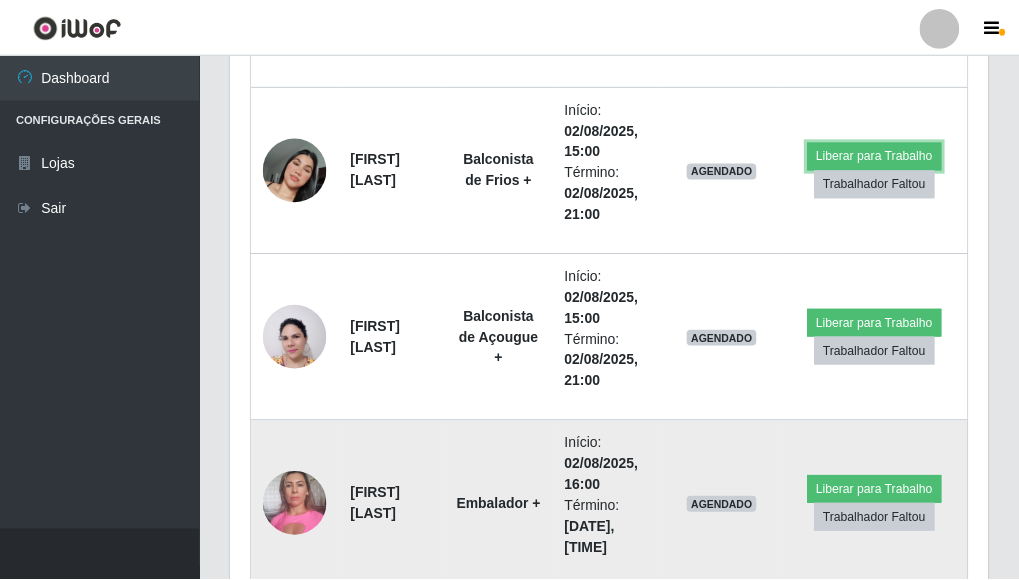 scroll, scrollTop: 999585, scrollLeft: 999243, axis: both 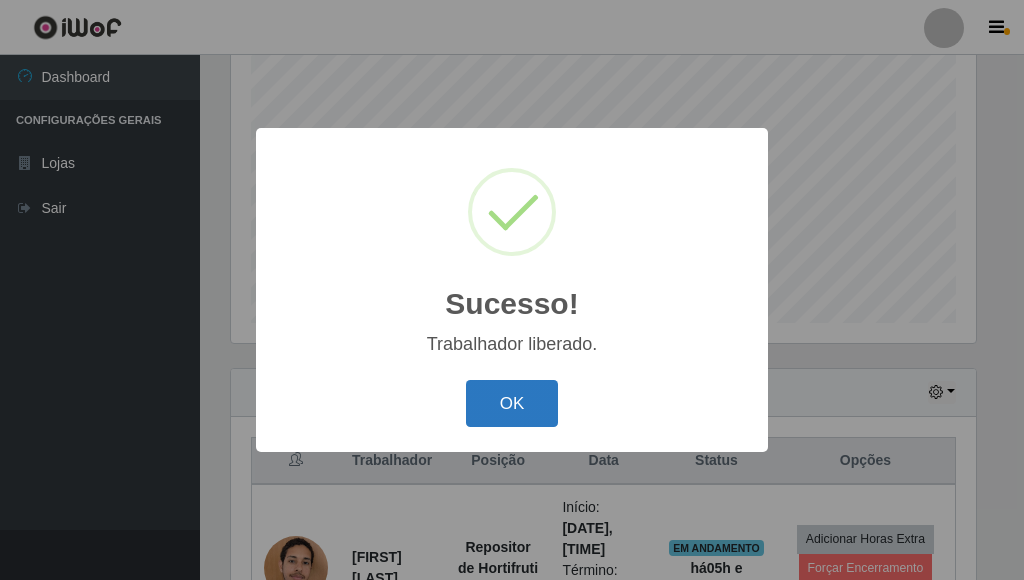 click on "OK" at bounding box center [512, 403] 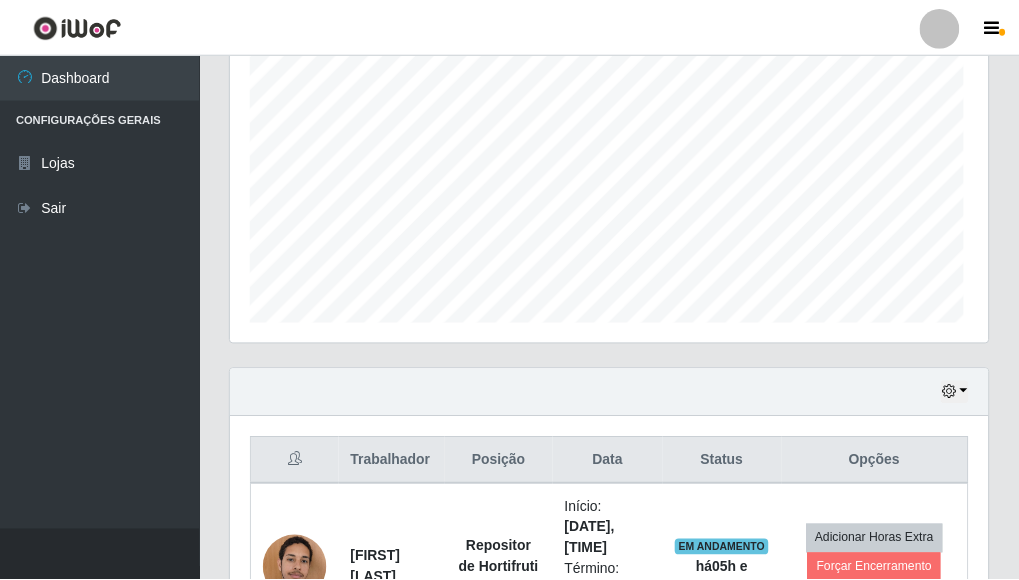 scroll, scrollTop: 999585, scrollLeft: 999243, axis: both 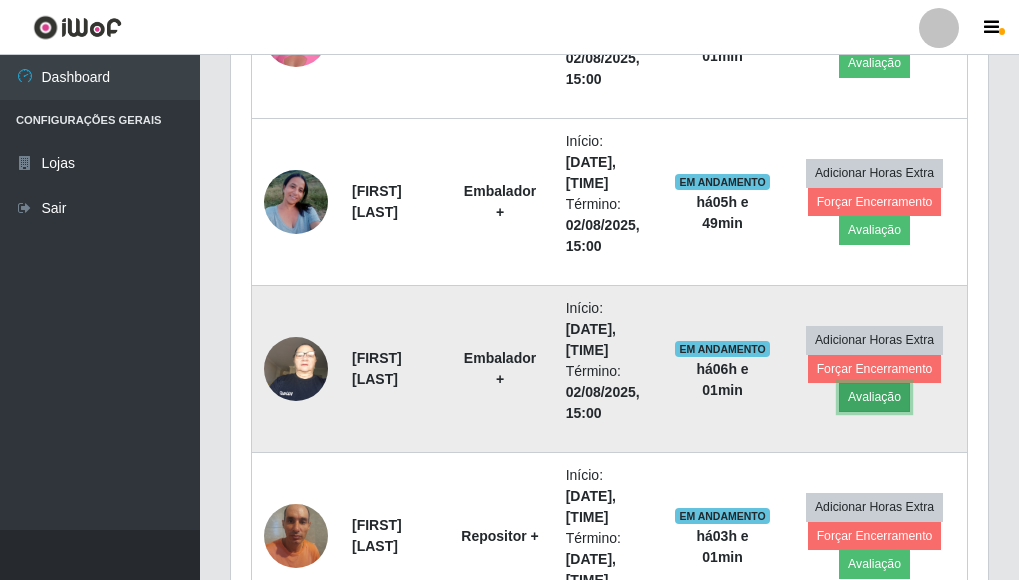 click on "Avaliação" at bounding box center [874, 397] 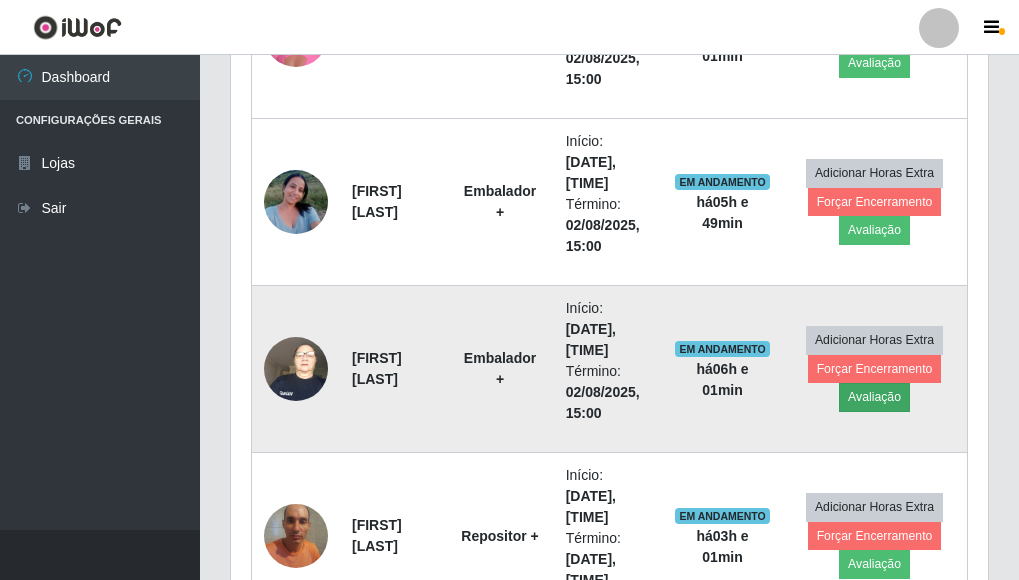 scroll, scrollTop: 999585, scrollLeft: 999255, axis: both 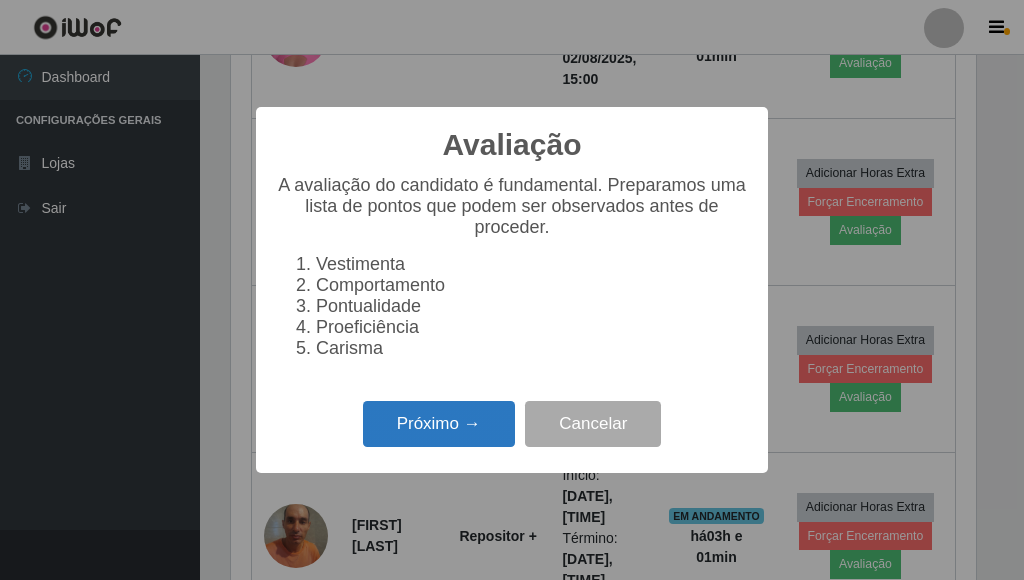 click on "Próximo →" at bounding box center (439, 424) 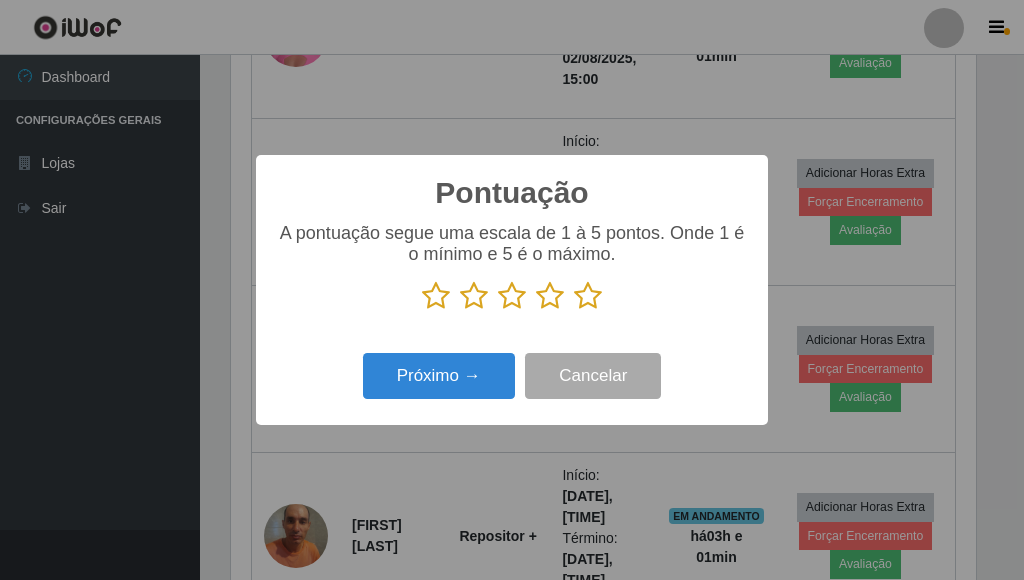 scroll, scrollTop: 999585, scrollLeft: 999255, axis: both 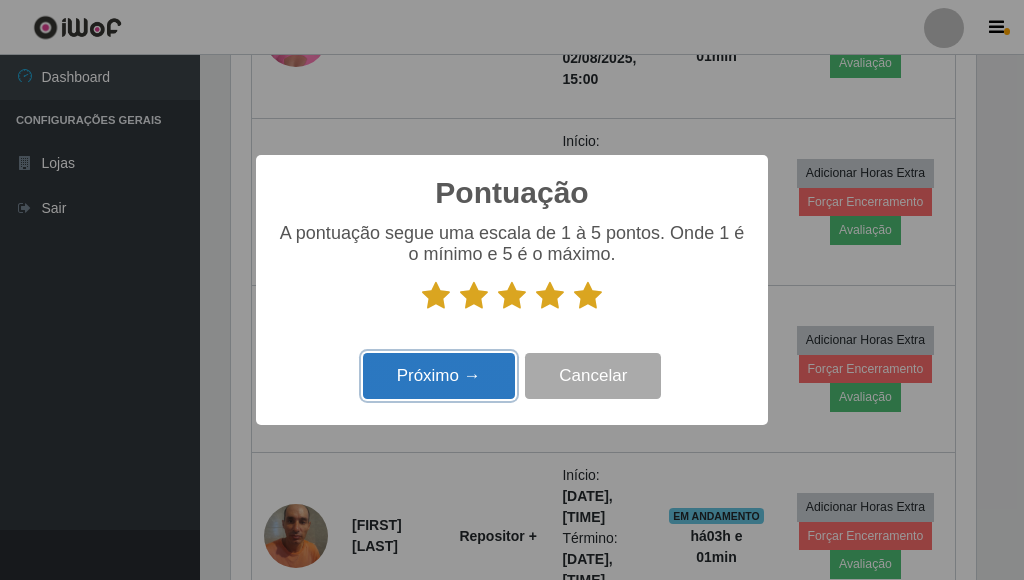 drag, startPoint x: 433, startPoint y: 376, endPoint x: 439, endPoint y: 363, distance: 14.3178215 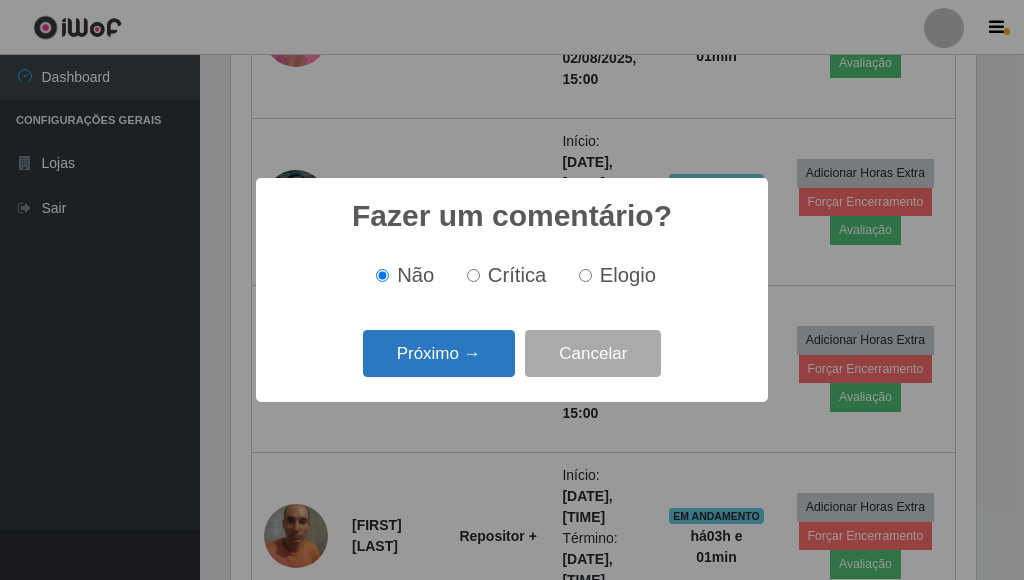click on "Próximo →" at bounding box center [439, 353] 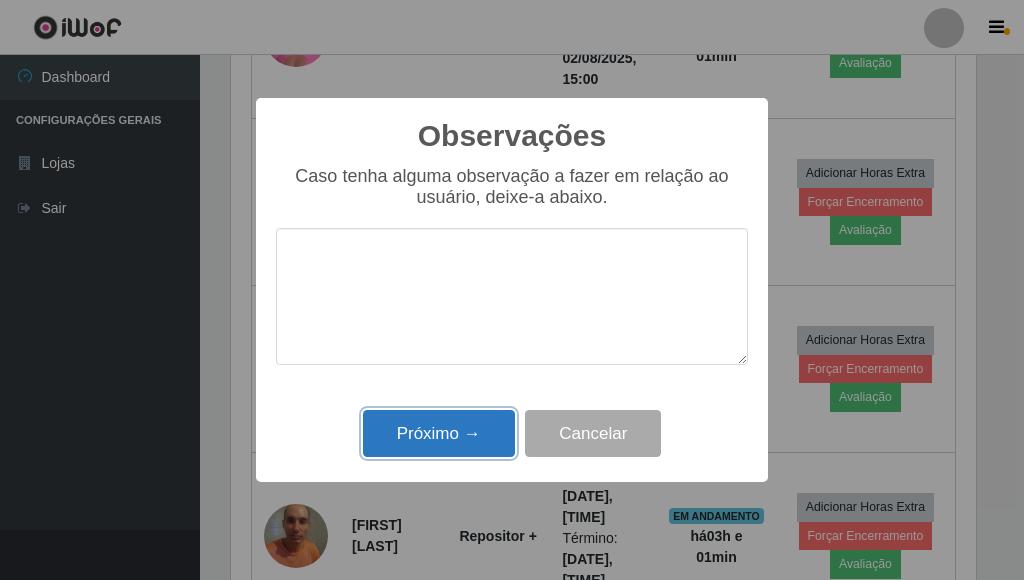 click on "Próximo →" at bounding box center (439, 433) 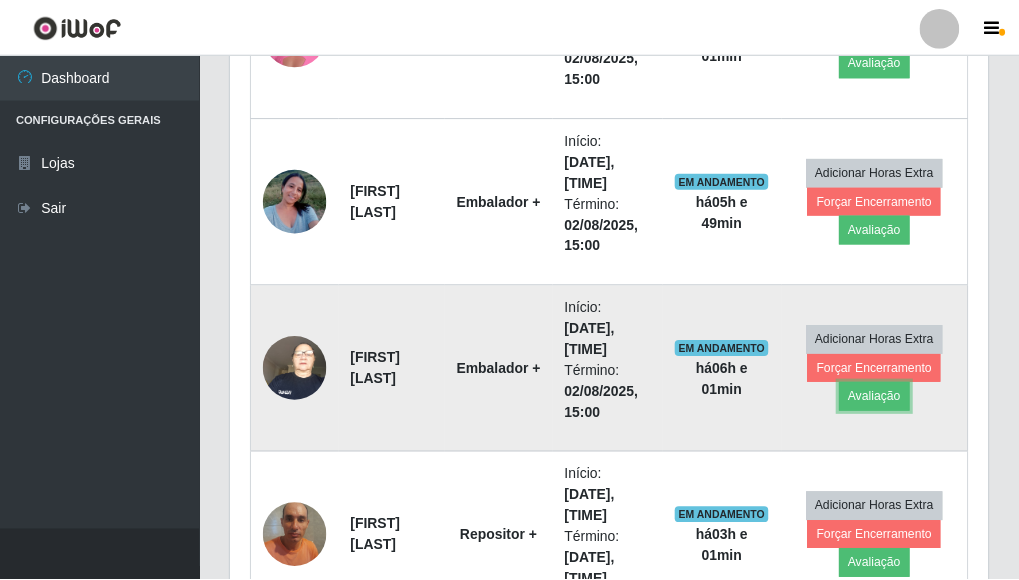 scroll, scrollTop: 999585, scrollLeft: 999243, axis: both 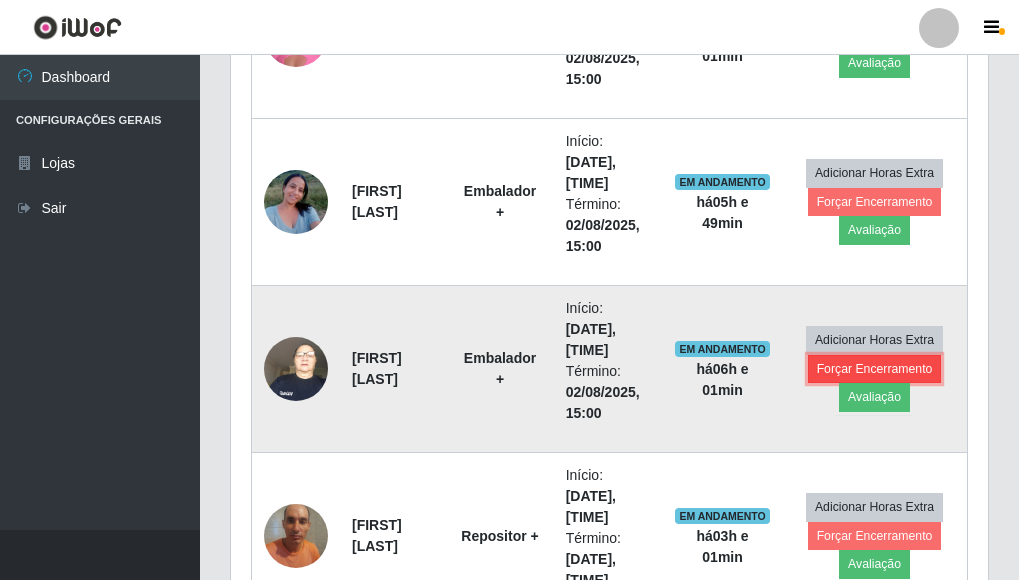 click on "Forçar Encerramento" at bounding box center [875, 369] 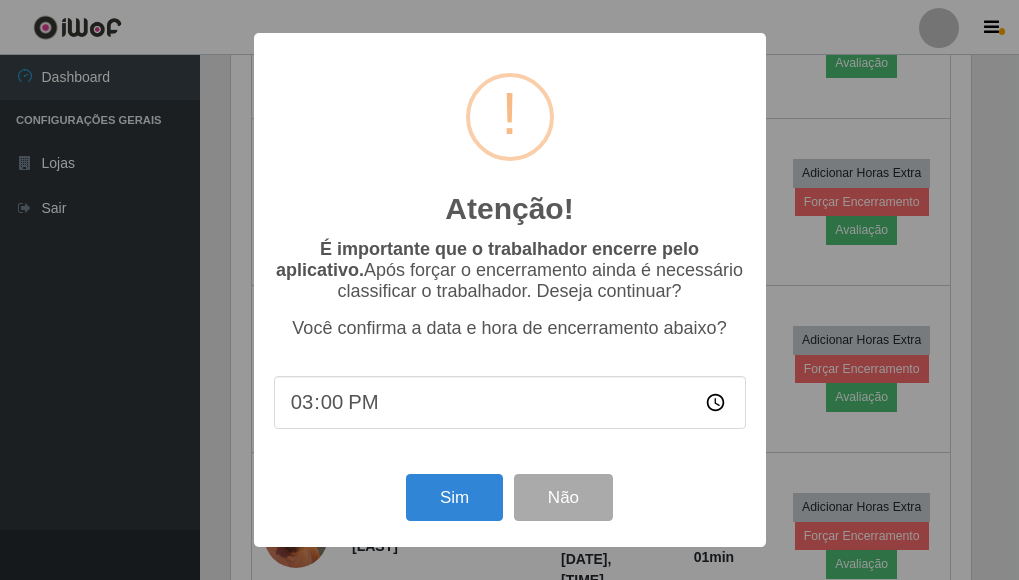 scroll, scrollTop: 999585, scrollLeft: 999255, axis: both 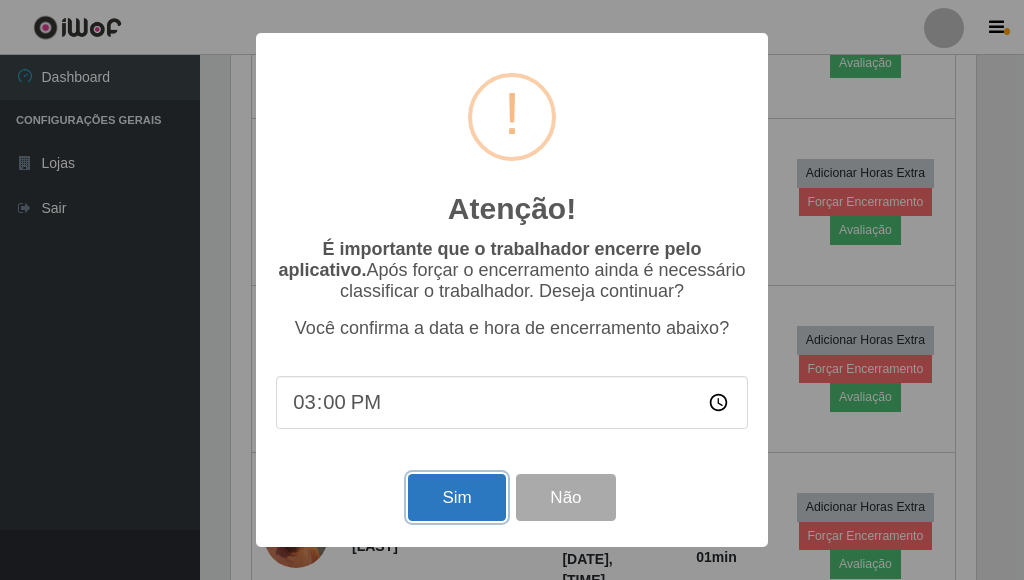 click on "Sim" at bounding box center (456, 497) 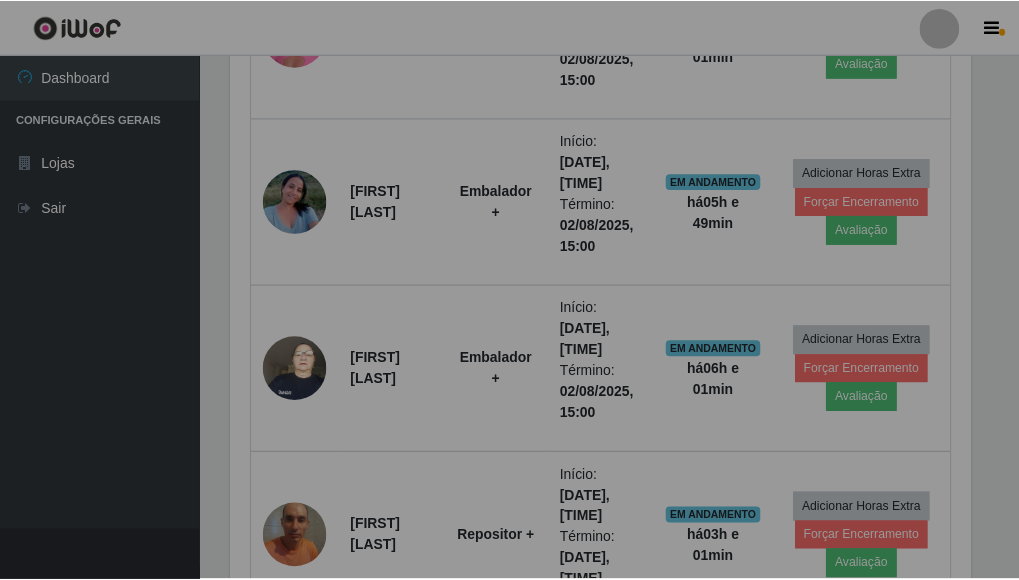 scroll, scrollTop: 999585, scrollLeft: 999243, axis: both 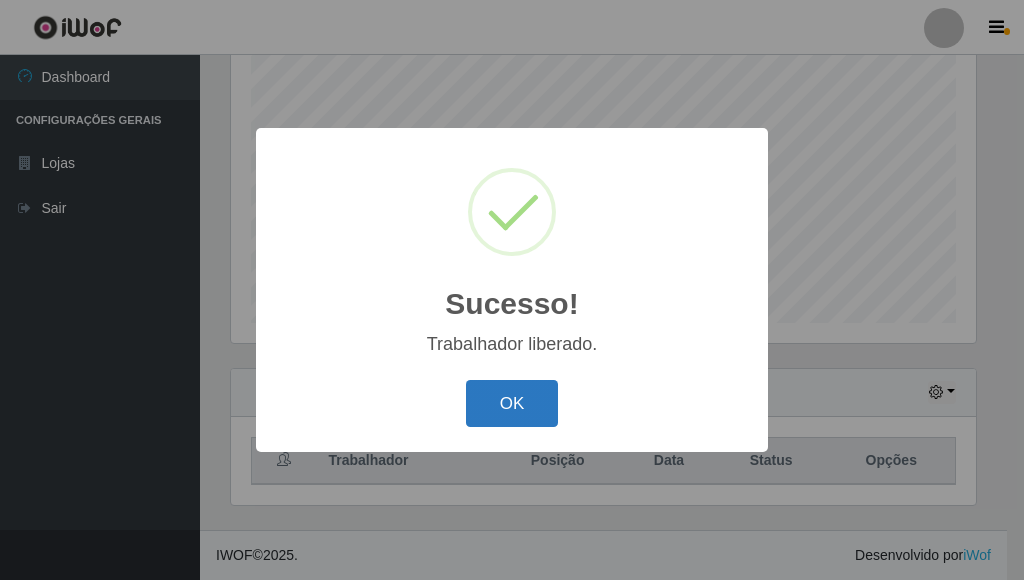 click on "OK" at bounding box center [512, 403] 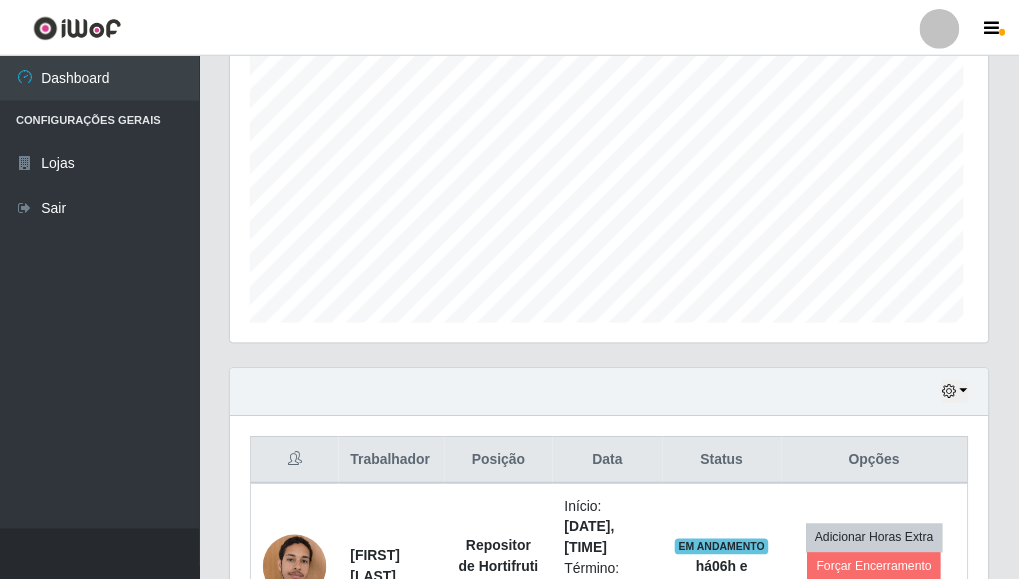 scroll, scrollTop: 999585, scrollLeft: 999243, axis: both 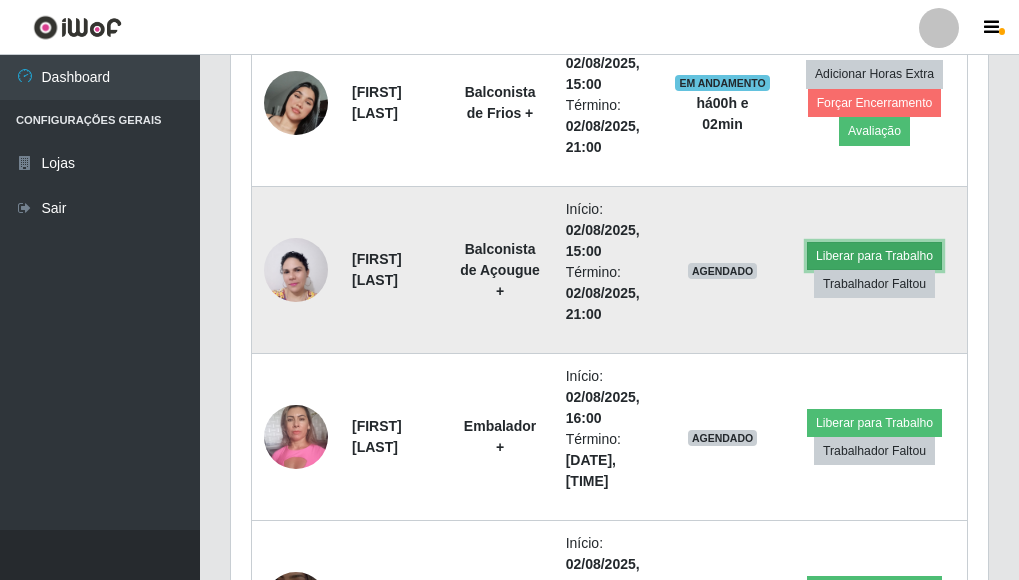 click on "Liberar para Trabalho" at bounding box center [874, 256] 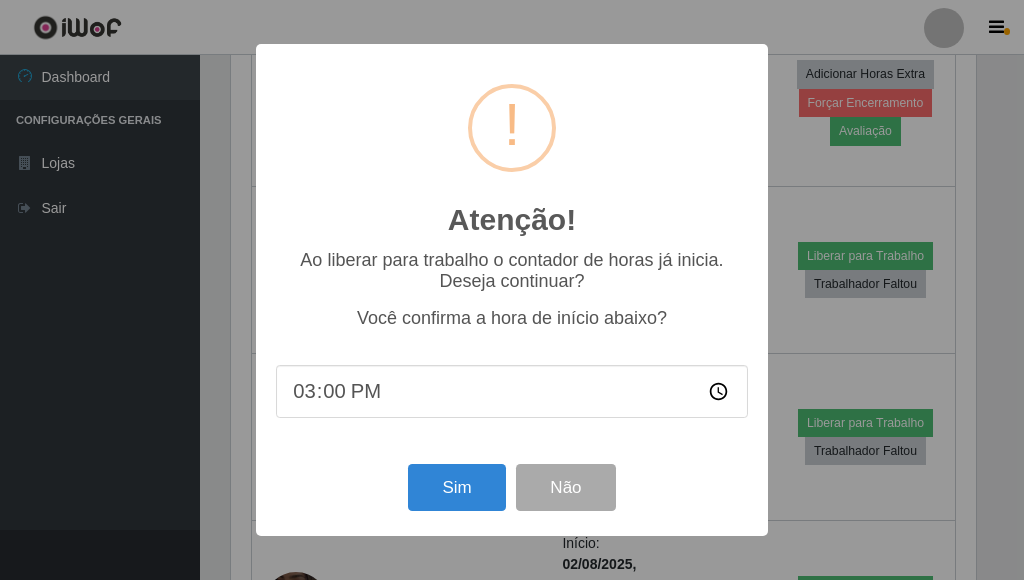 scroll, scrollTop: 999585, scrollLeft: 999255, axis: both 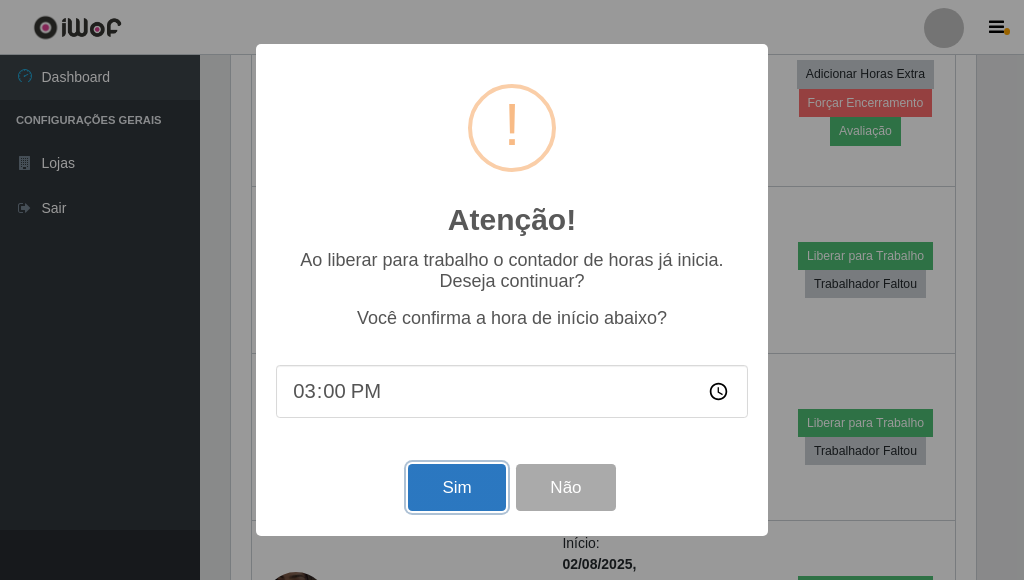 click on "Sim" at bounding box center (456, 487) 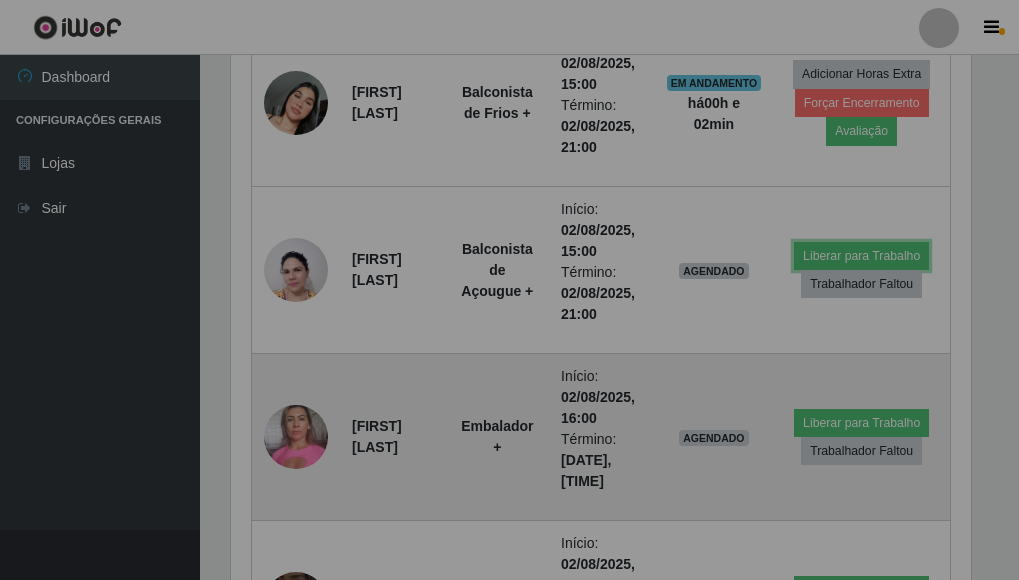 scroll, scrollTop: 999585, scrollLeft: 999243, axis: both 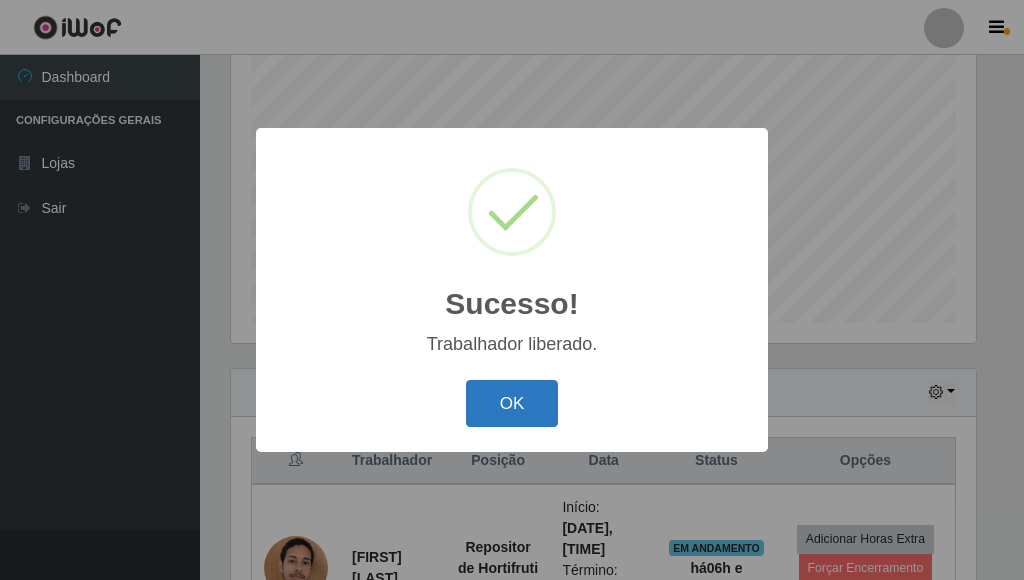 click on "OK" at bounding box center (512, 403) 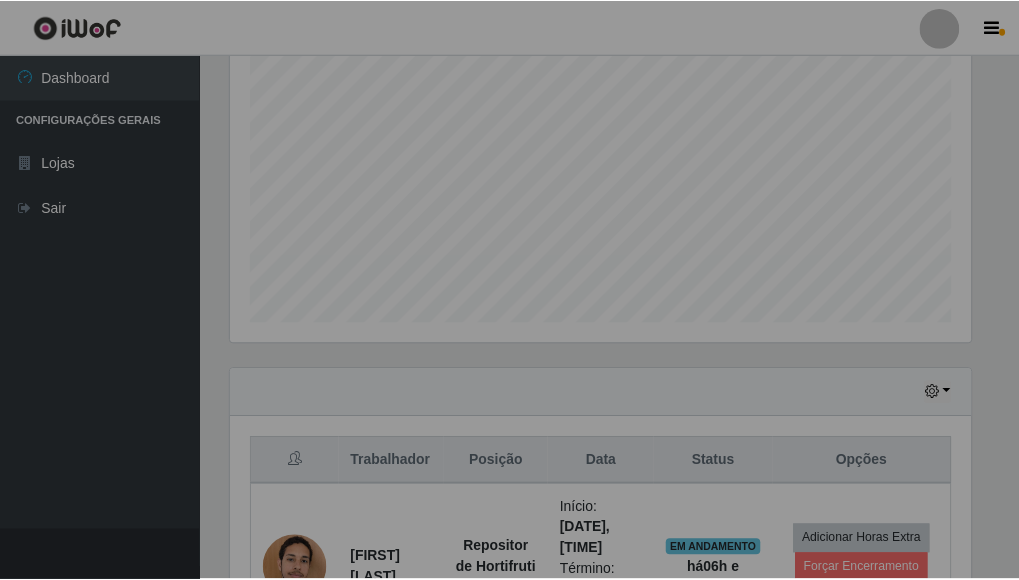 scroll, scrollTop: 999585, scrollLeft: 999243, axis: both 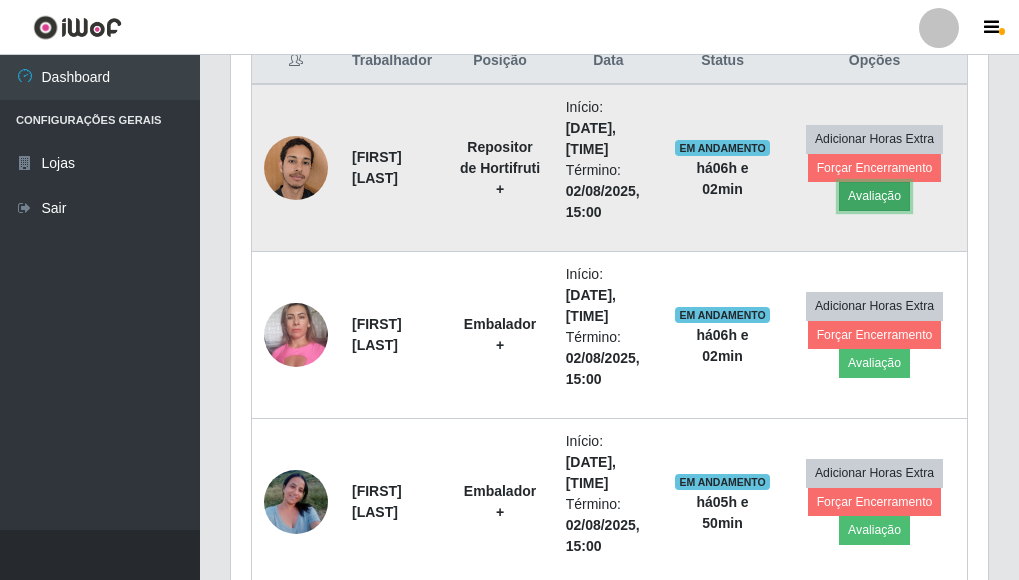 click on "Avaliação" at bounding box center [874, 196] 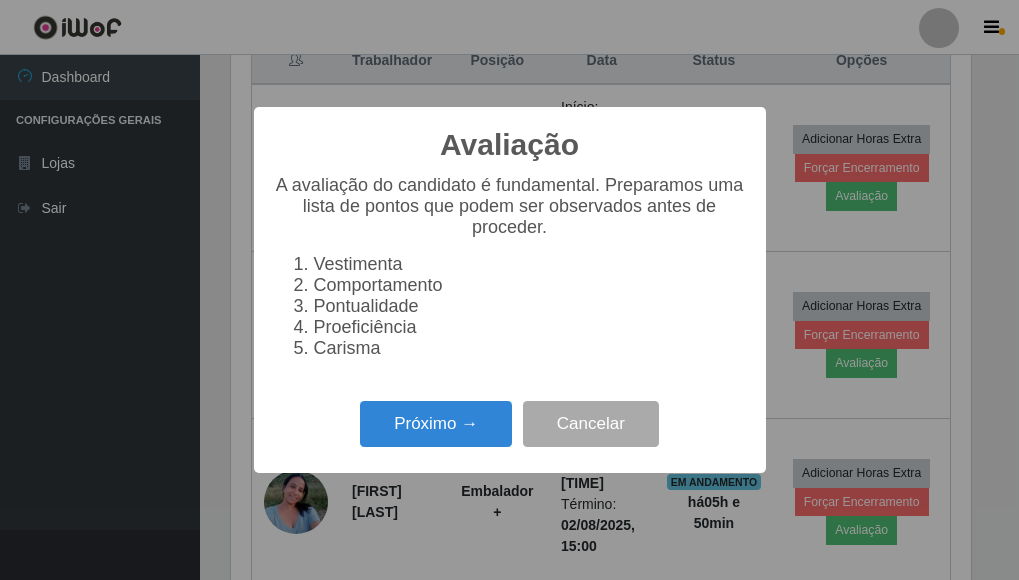 scroll, scrollTop: 999585, scrollLeft: 999255, axis: both 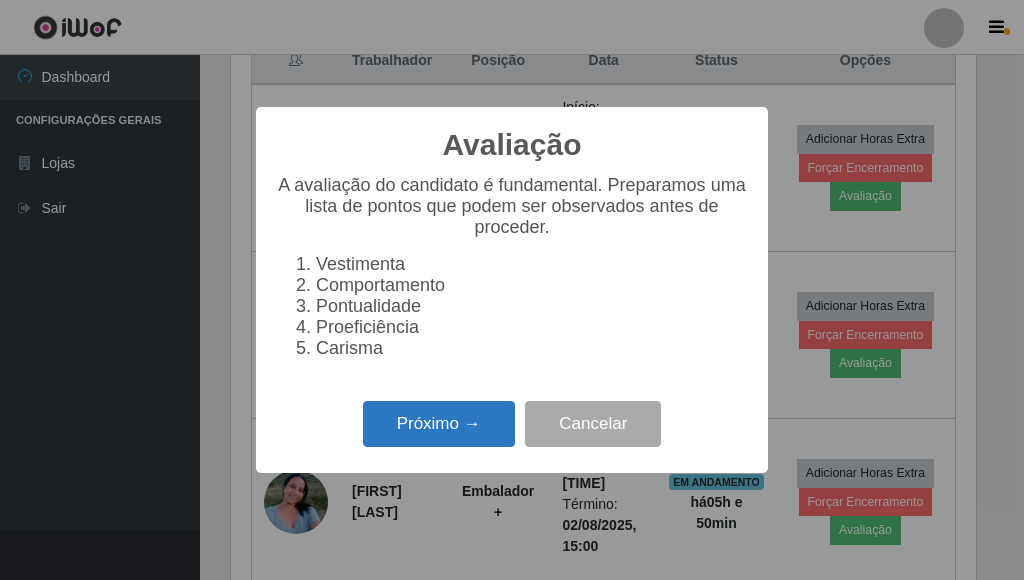 click on "Próximo →" at bounding box center [439, 424] 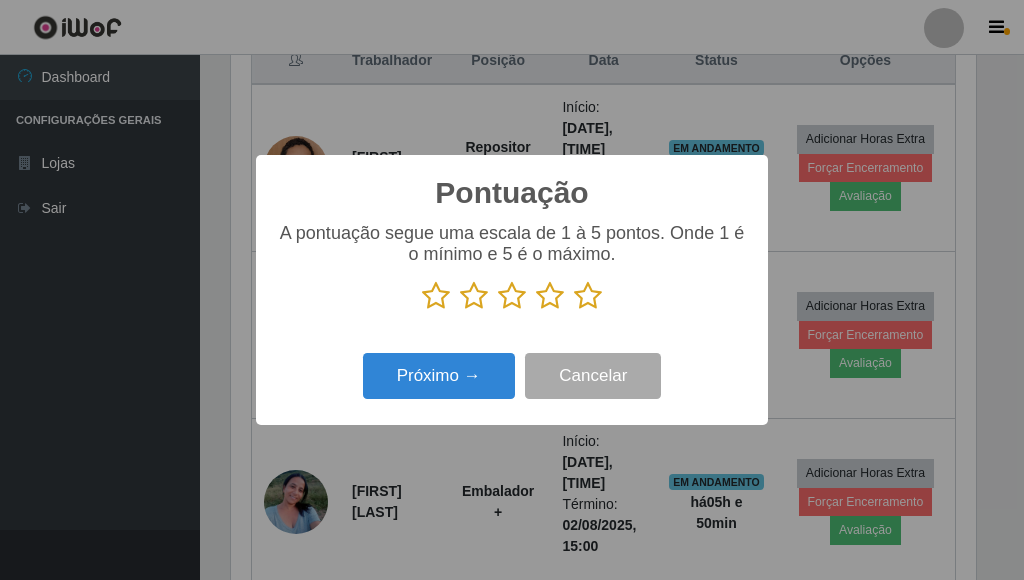 scroll, scrollTop: 999585, scrollLeft: 999255, axis: both 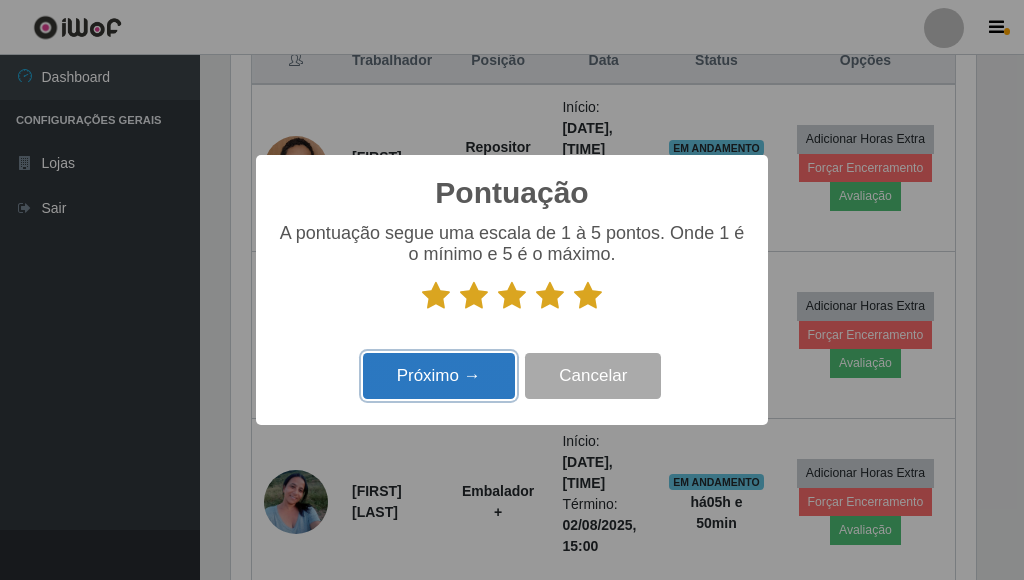 drag, startPoint x: 490, startPoint y: 377, endPoint x: 493, endPoint y: 365, distance: 12.369317 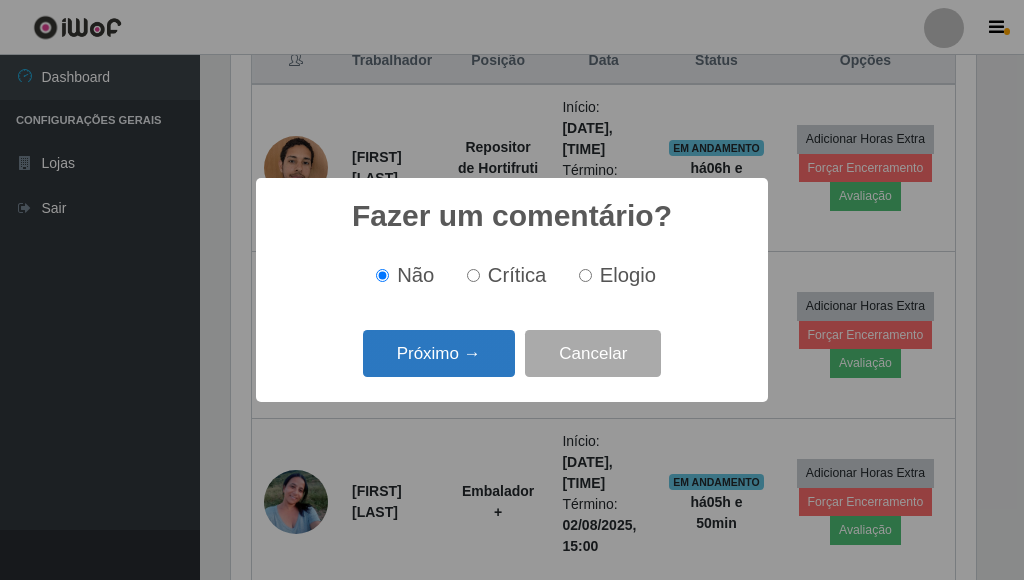 click on "Próximo →" at bounding box center [439, 353] 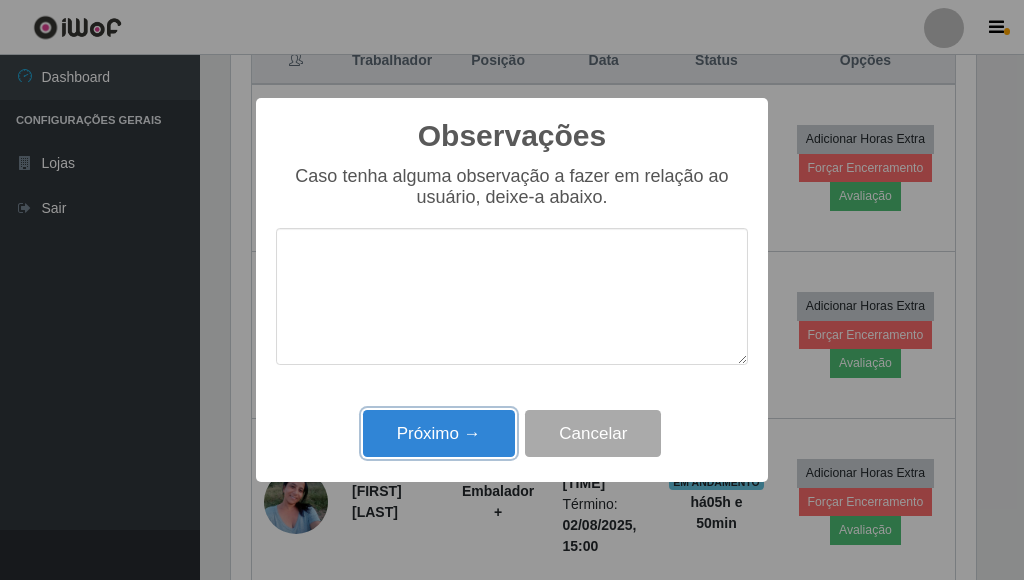 drag, startPoint x: 474, startPoint y: 454, endPoint x: 477, endPoint y: 413, distance: 41.109608 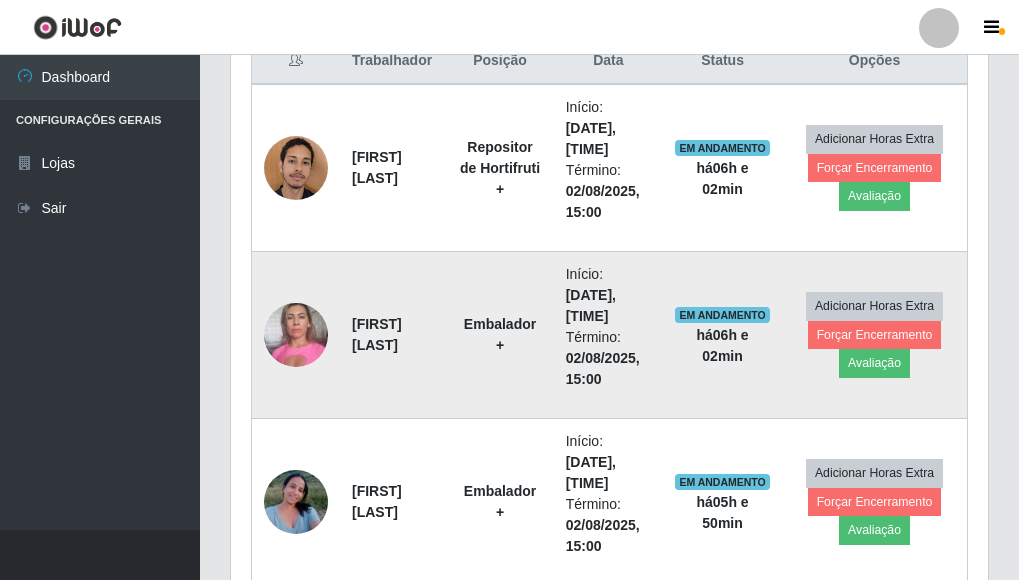 scroll, scrollTop: 999585, scrollLeft: 999243, axis: both 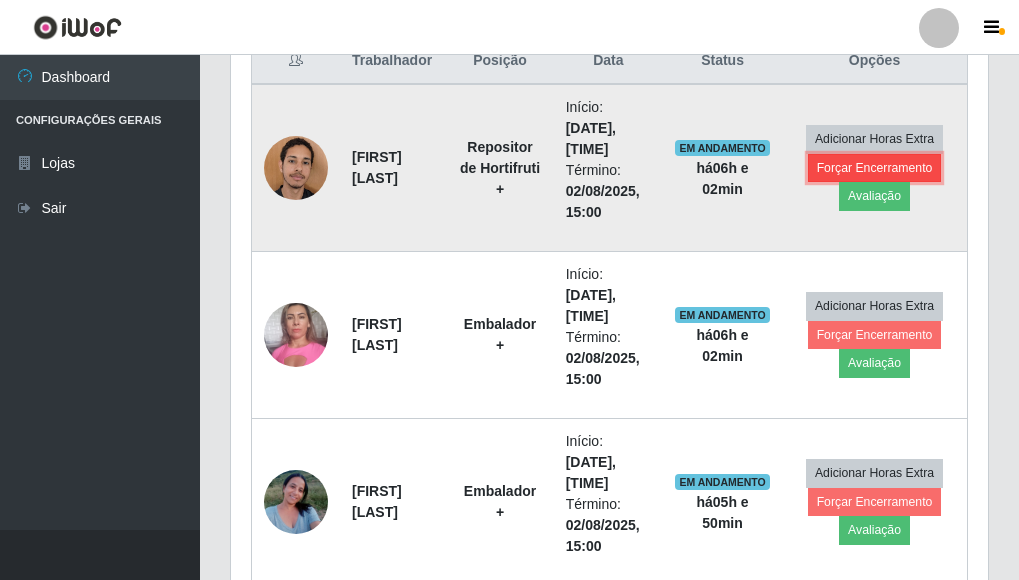 click on "Forçar Encerramento" at bounding box center (875, 168) 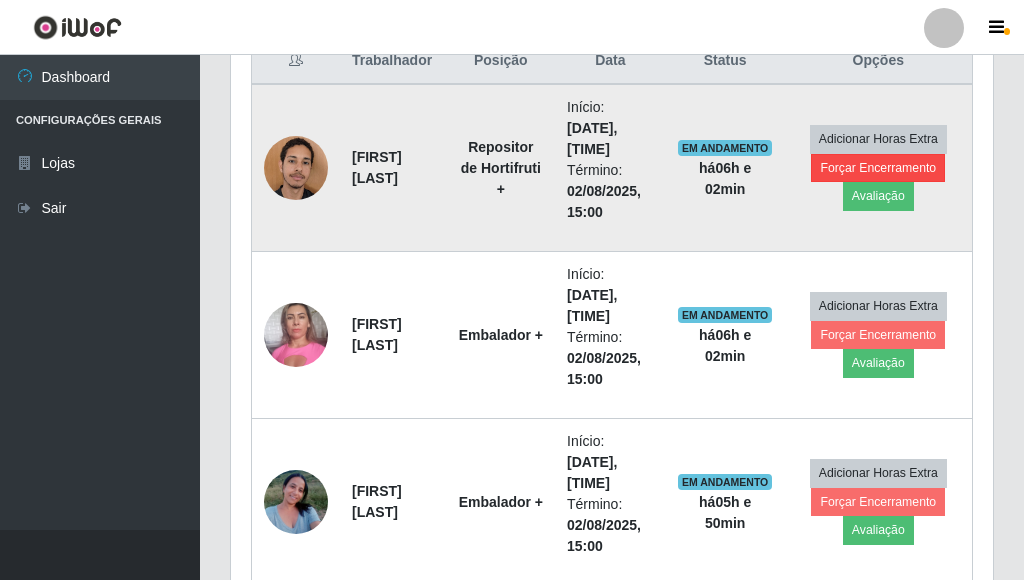 scroll, scrollTop: 999585, scrollLeft: 999255, axis: both 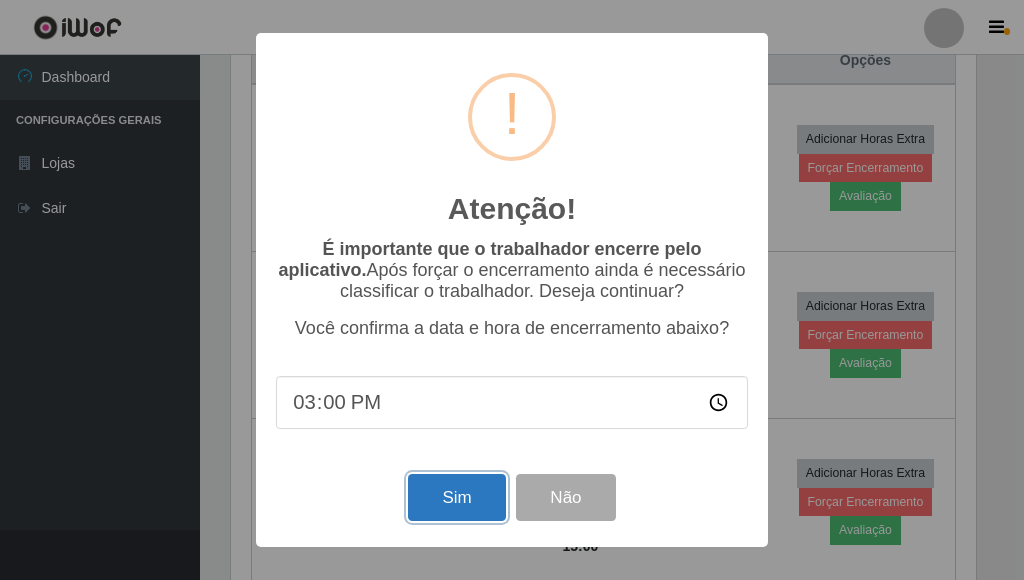 click on "Sim" at bounding box center [456, 497] 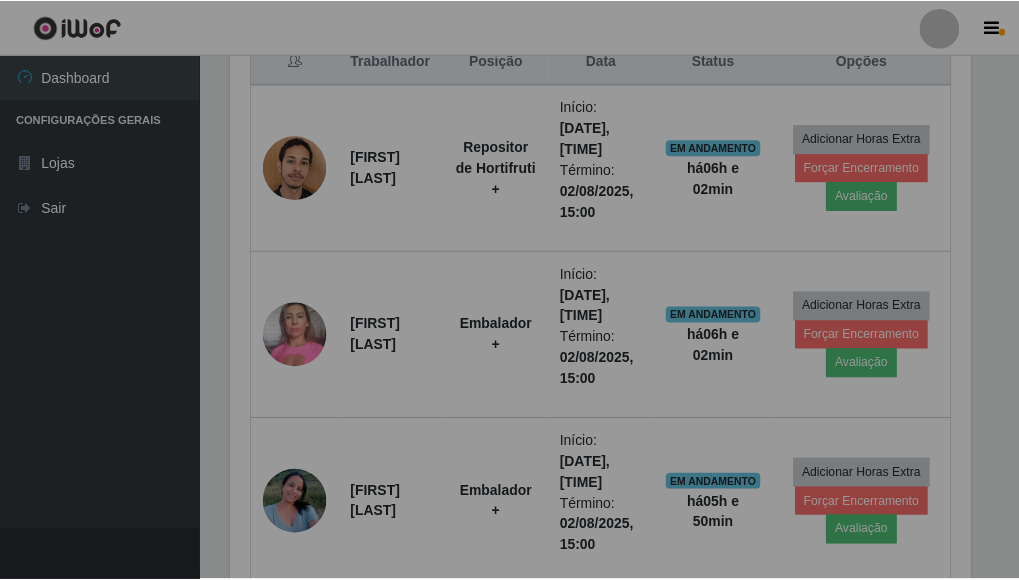 scroll, scrollTop: 999585, scrollLeft: 999243, axis: both 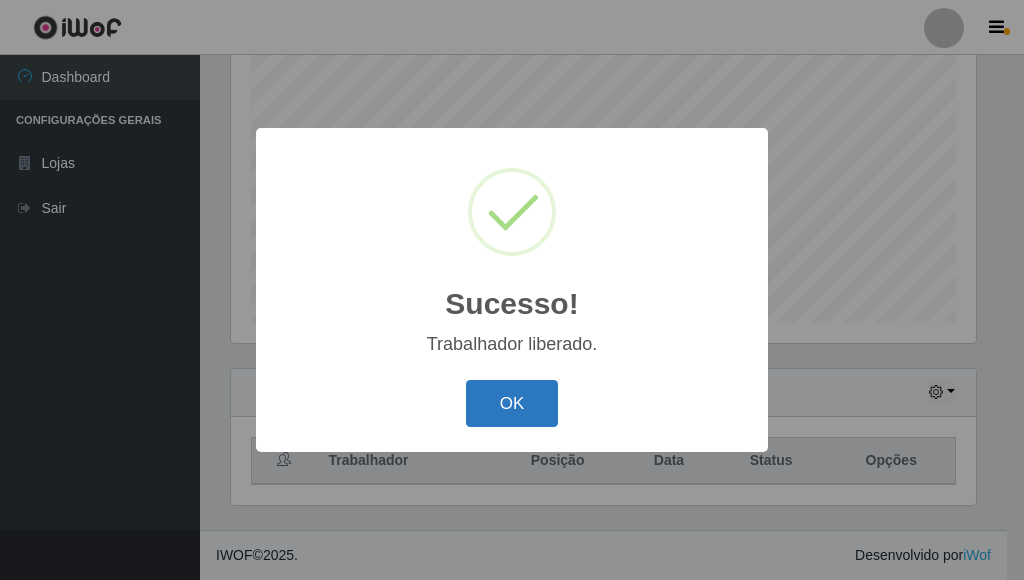 click on "OK" at bounding box center [512, 403] 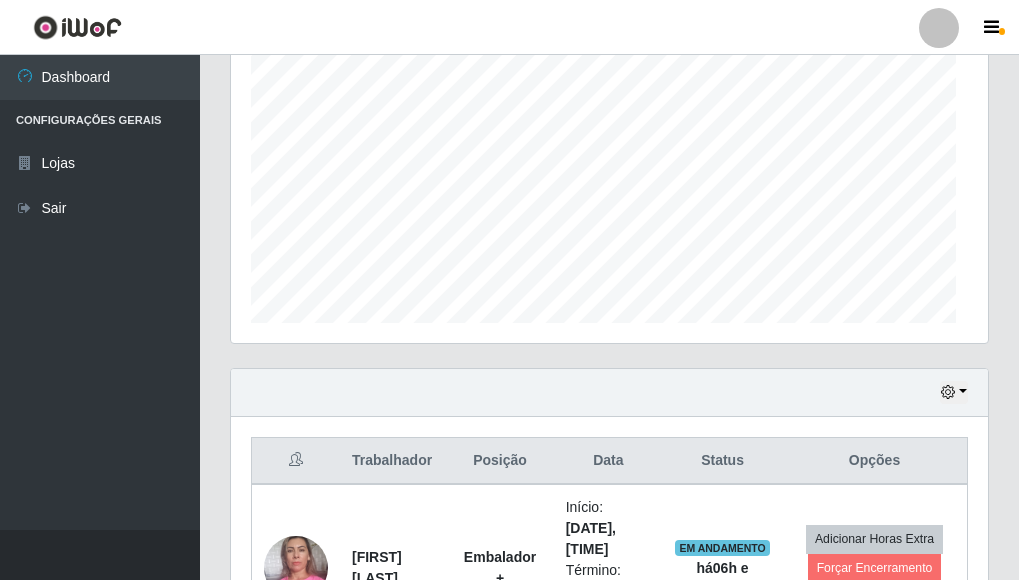 scroll, scrollTop: 999585, scrollLeft: 999243, axis: both 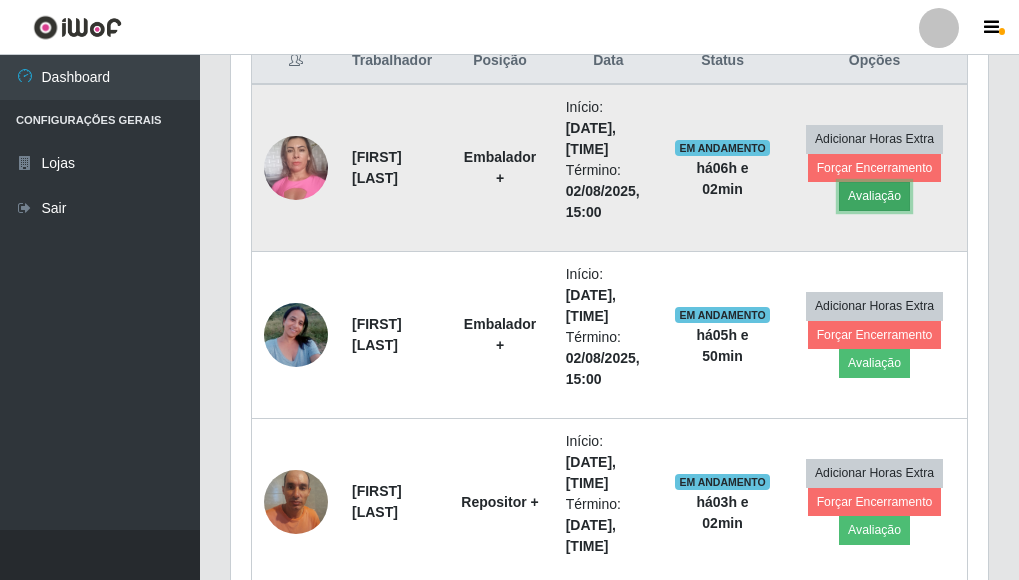 click on "Avaliação" at bounding box center [874, 196] 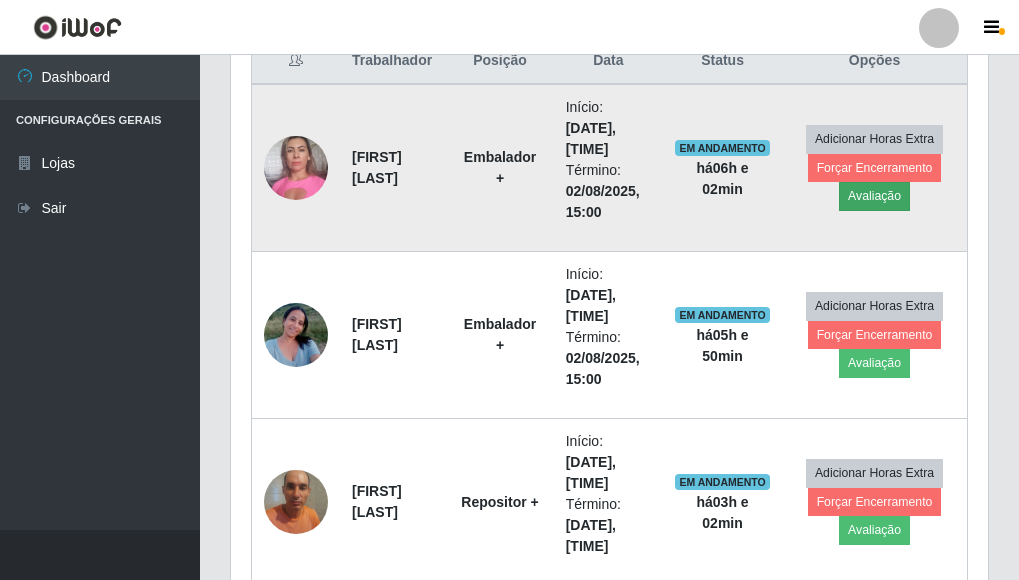 scroll, scrollTop: 999585, scrollLeft: 999255, axis: both 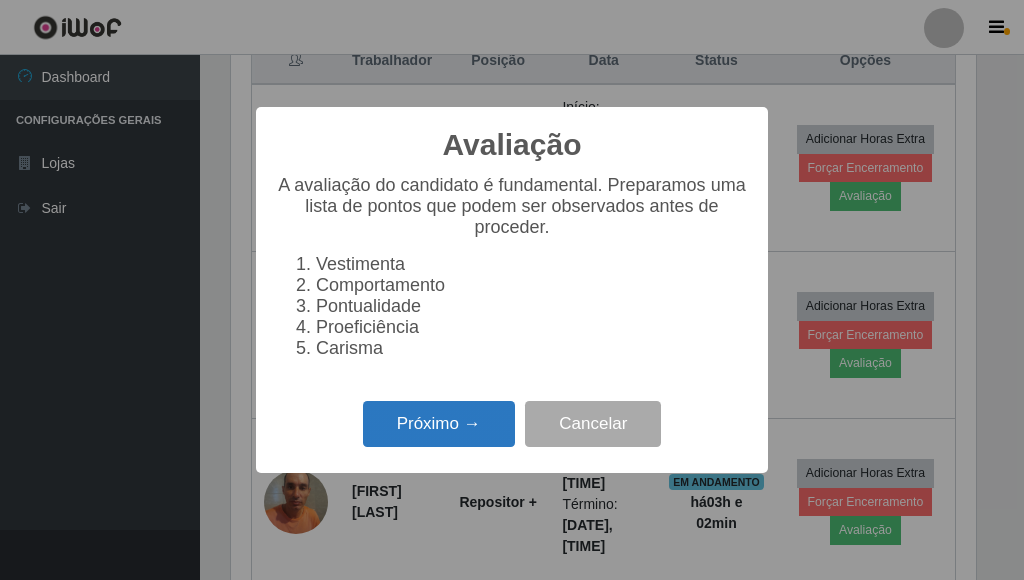 click on "Próximo →" at bounding box center (439, 424) 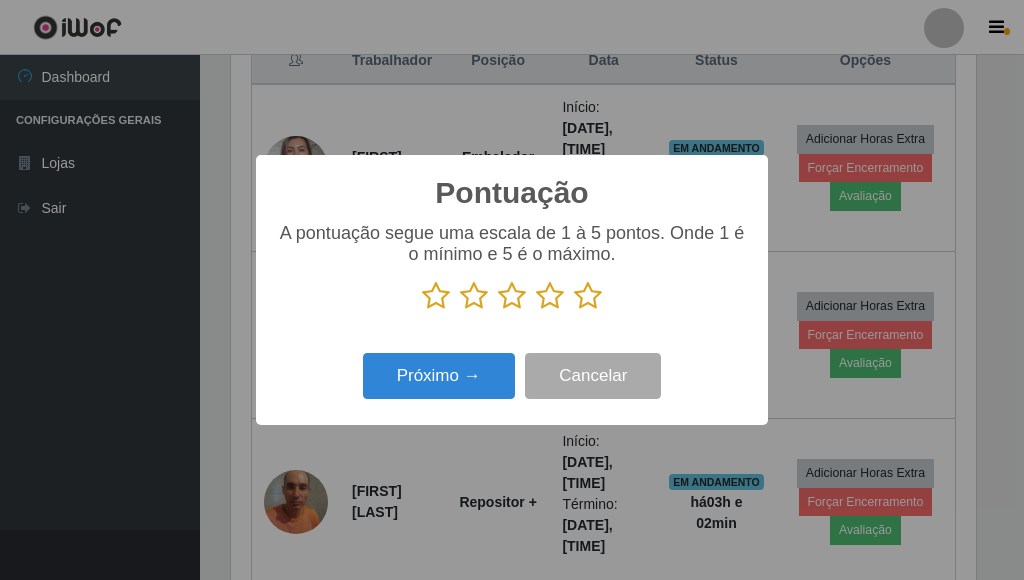 drag, startPoint x: 585, startPoint y: 290, endPoint x: 553, endPoint y: 317, distance: 41.868843 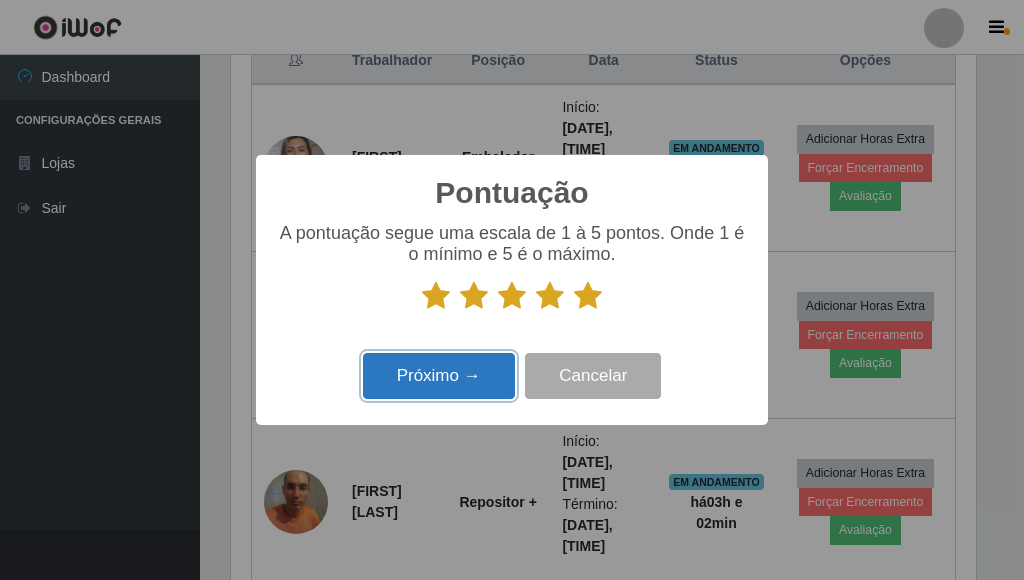 drag, startPoint x: 453, startPoint y: 389, endPoint x: 453, endPoint y: 364, distance: 25 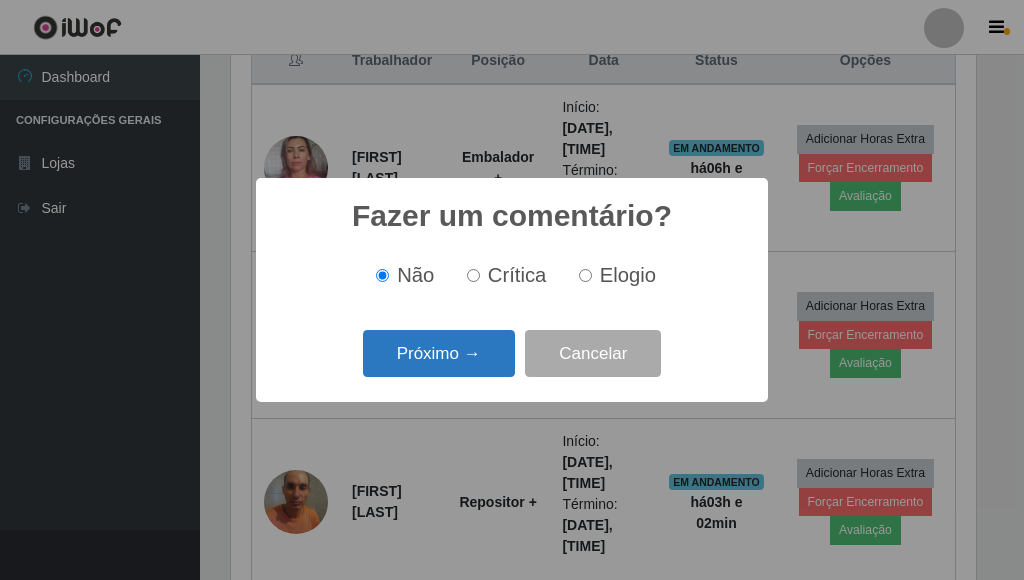 click on "Próximo →" at bounding box center [439, 353] 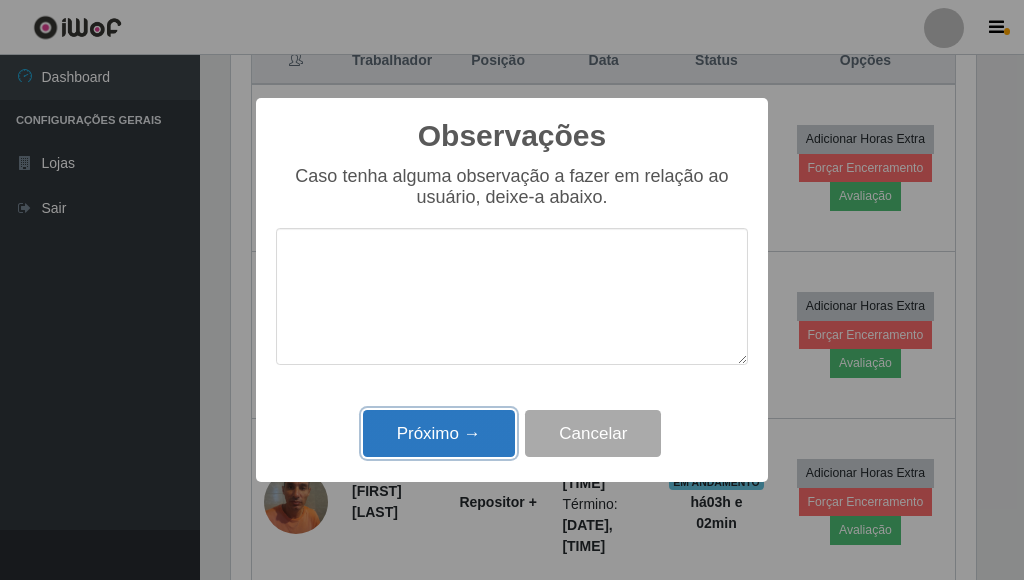 click on "Próximo →" at bounding box center (439, 433) 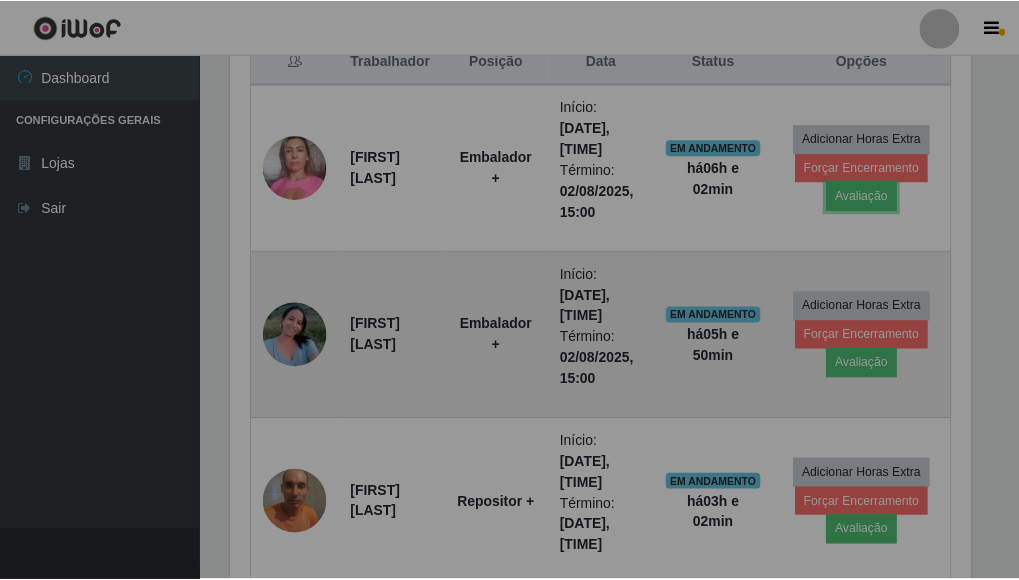 scroll, scrollTop: 999585, scrollLeft: 999243, axis: both 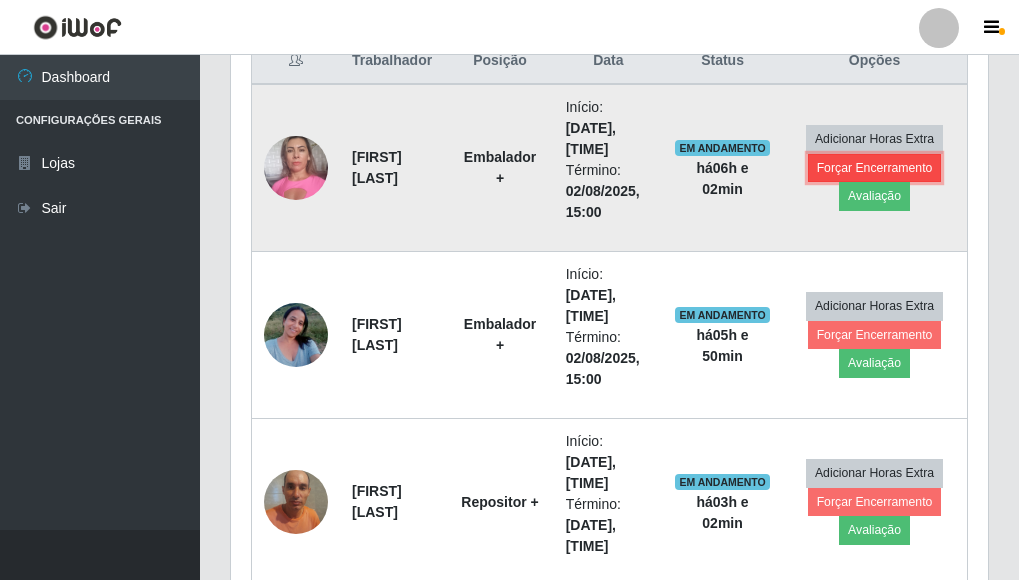 click on "Forçar Encerramento" at bounding box center (875, 168) 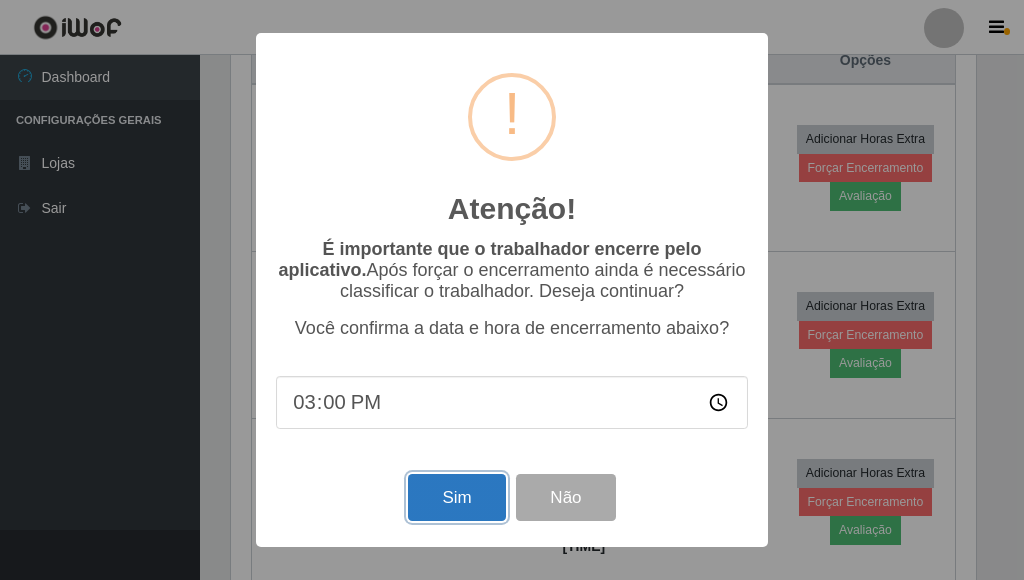 click on "Sim" at bounding box center [456, 497] 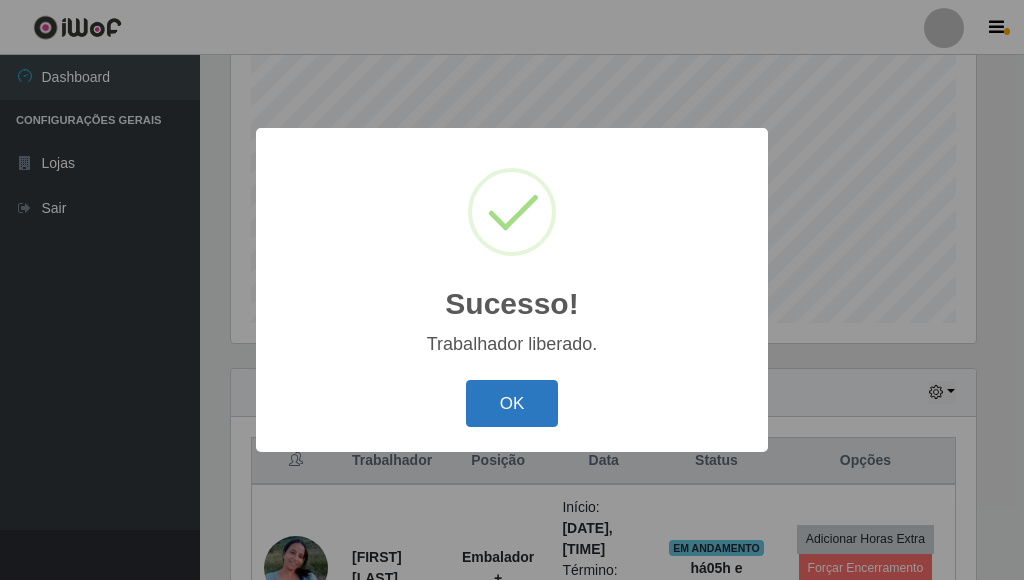 click on "OK" at bounding box center [512, 403] 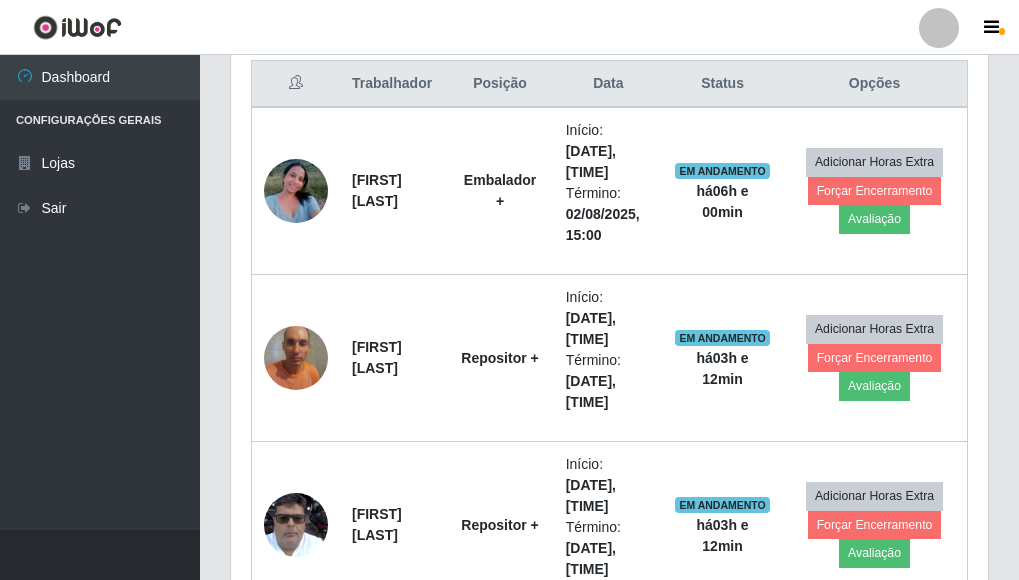 scroll, scrollTop: 728, scrollLeft: 0, axis: vertical 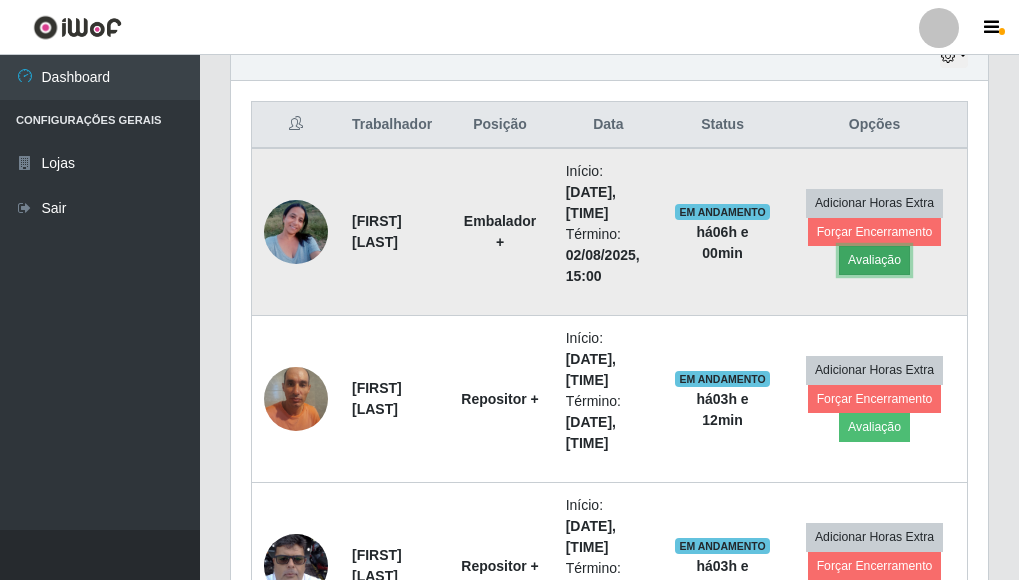 click on "Avaliação" at bounding box center [874, 260] 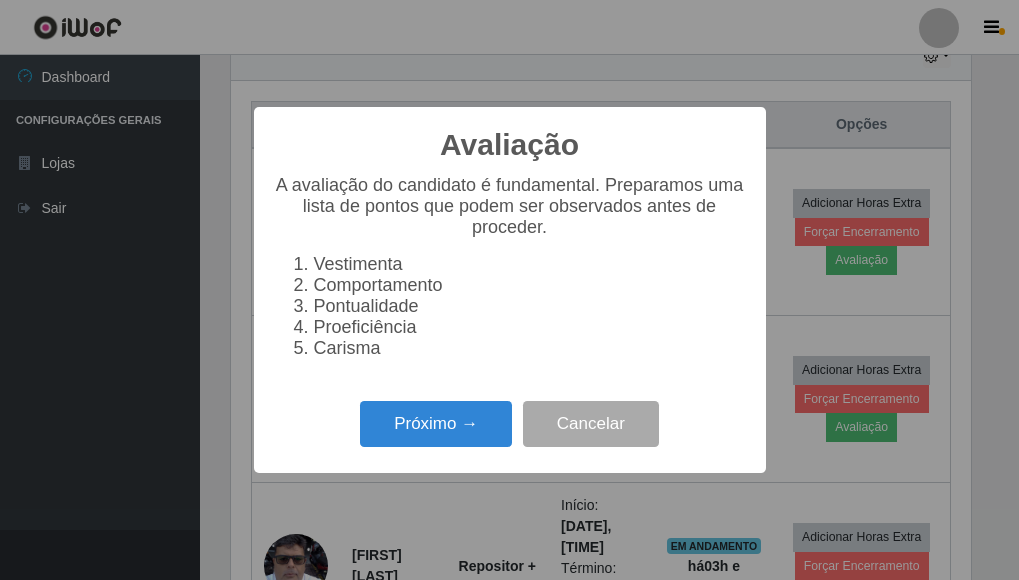 scroll, scrollTop: 999585, scrollLeft: 999255, axis: both 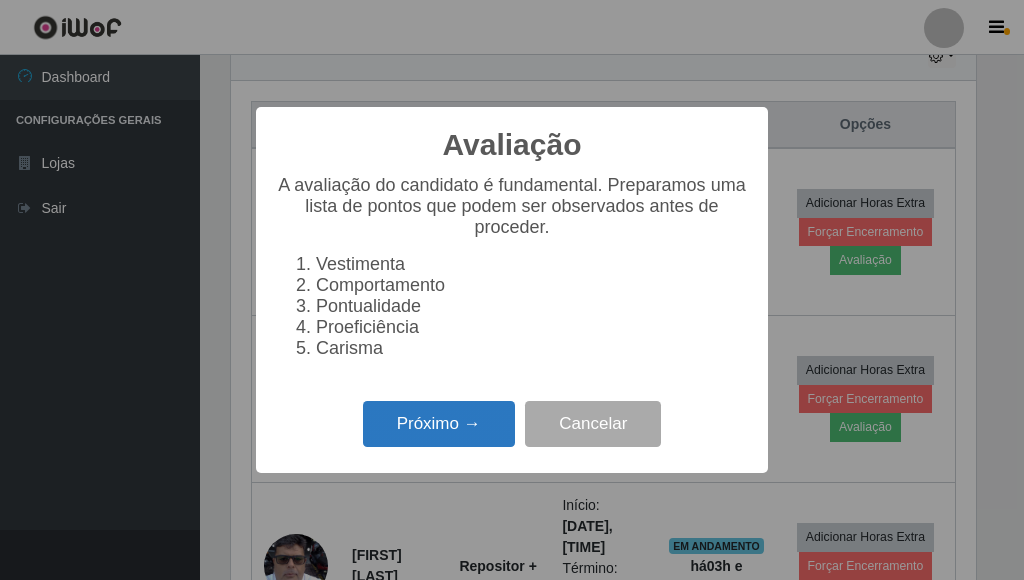 click on "Próximo →" at bounding box center [439, 424] 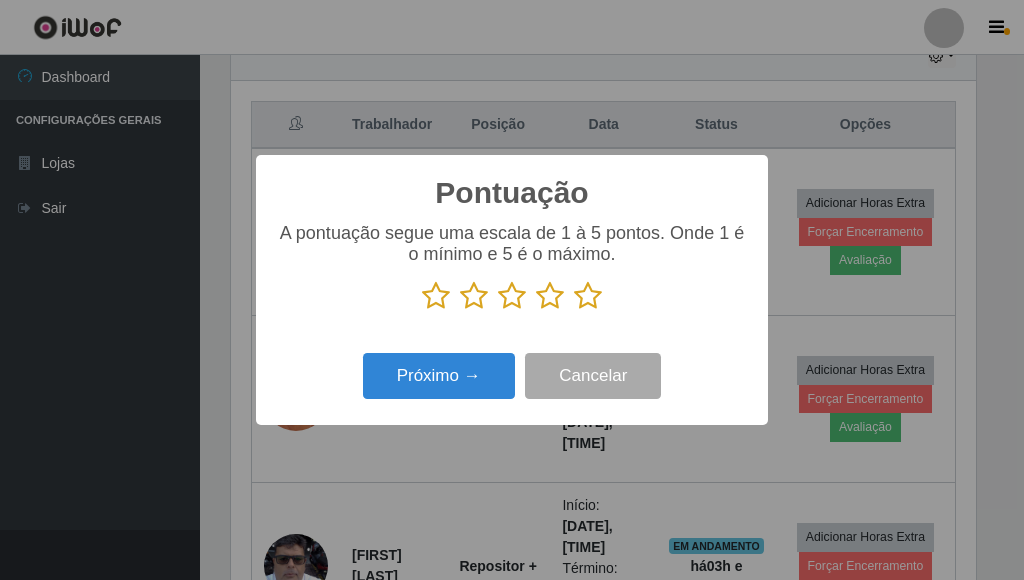 scroll, scrollTop: 999585, scrollLeft: 999255, axis: both 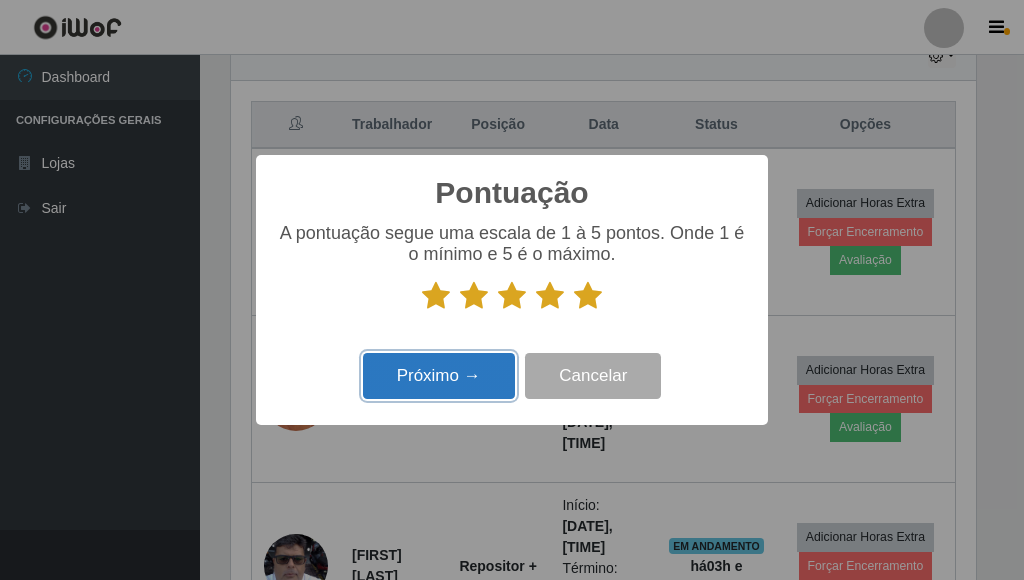 click on "Próximo →" at bounding box center [439, 376] 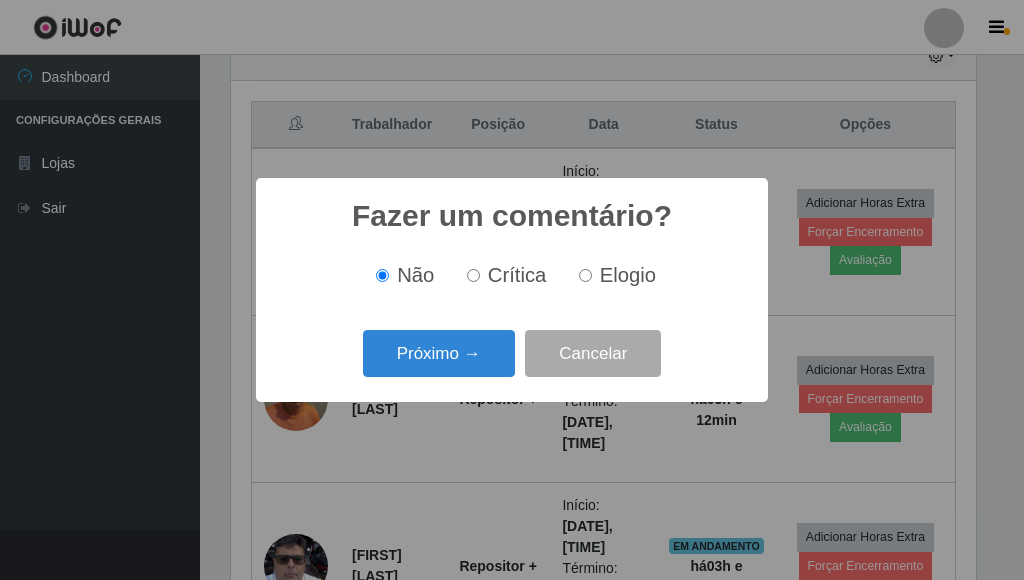 click on "Próximo →" at bounding box center (439, 353) 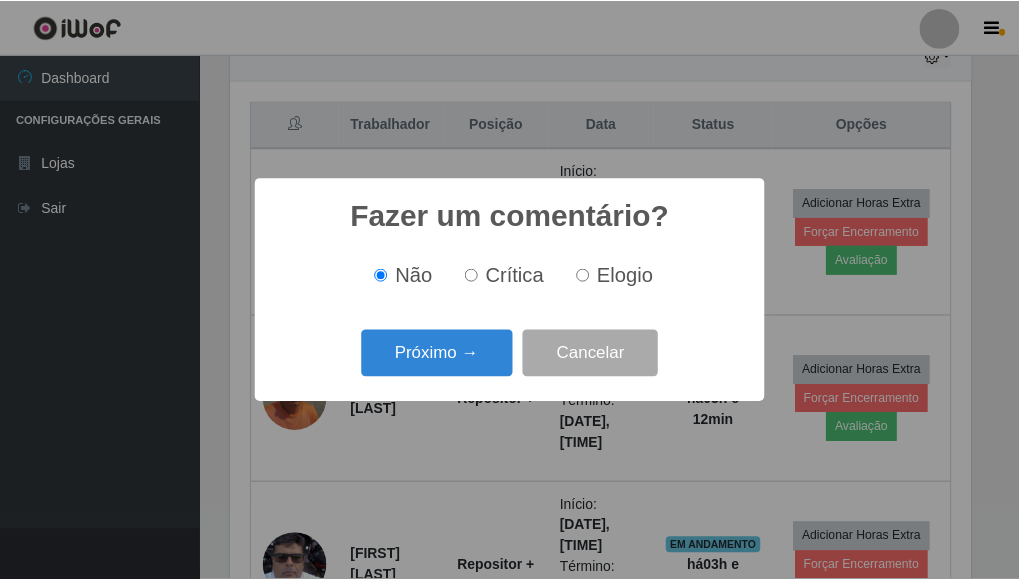 scroll, scrollTop: 999585, scrollLeft: 999255, axis: both 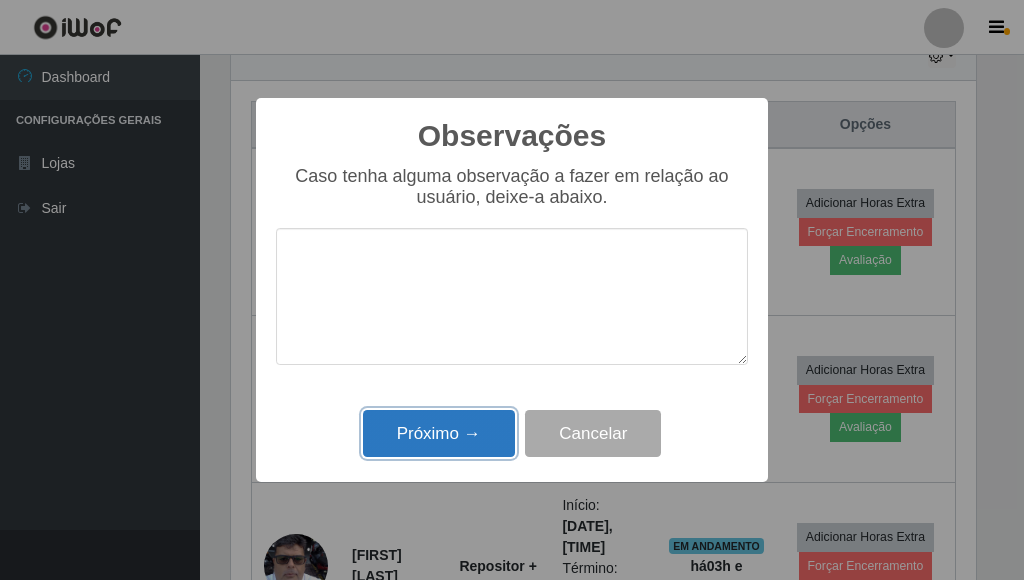 click on "Próximo →" at bounding box center [439, 433] 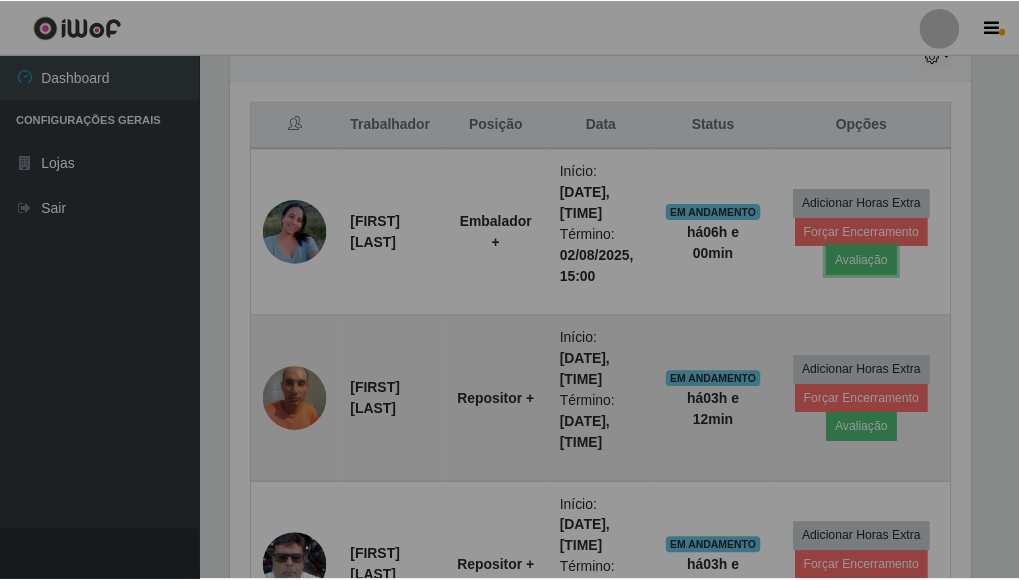 scroll, scrollTop: 999585, scrollLeft: 999243, axis: both 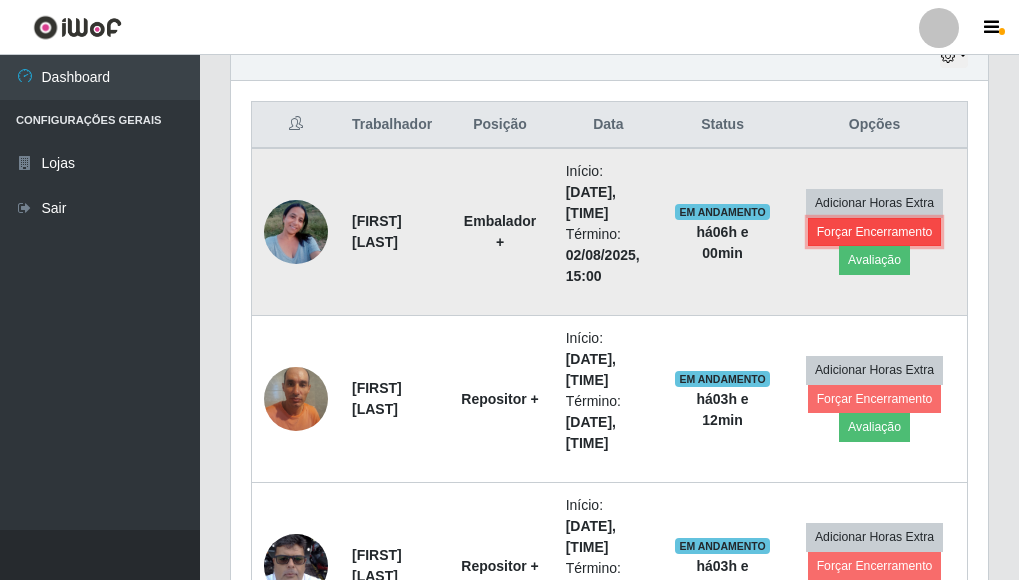 click on "Forçar Encerramento" at bounding box center (875, 232) 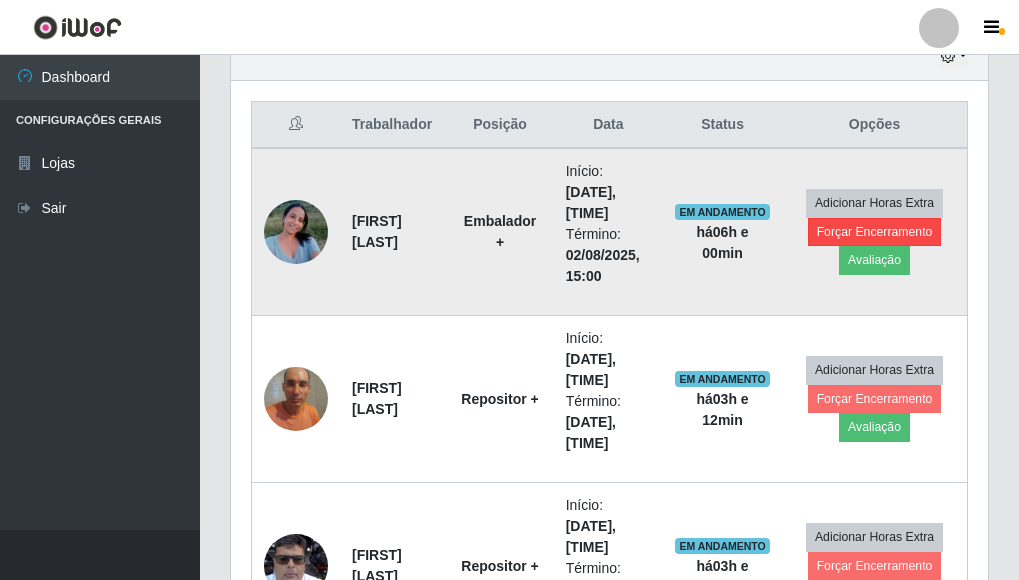 scroll, scrollTop: 999585, scrollLeft: 999255, axis: both 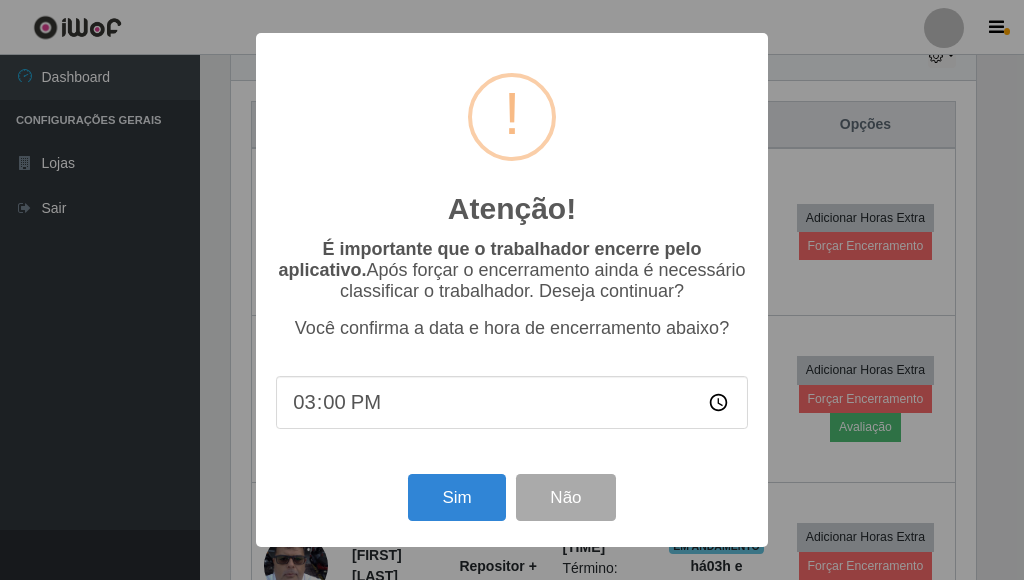 click on "15:00" at bounding box center [512, 402] 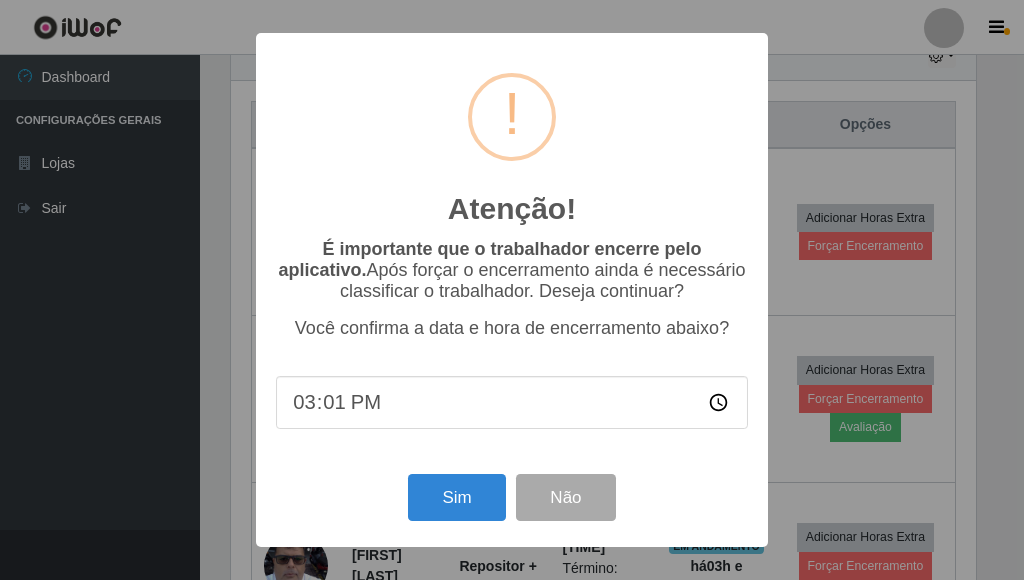 type on "15:12" 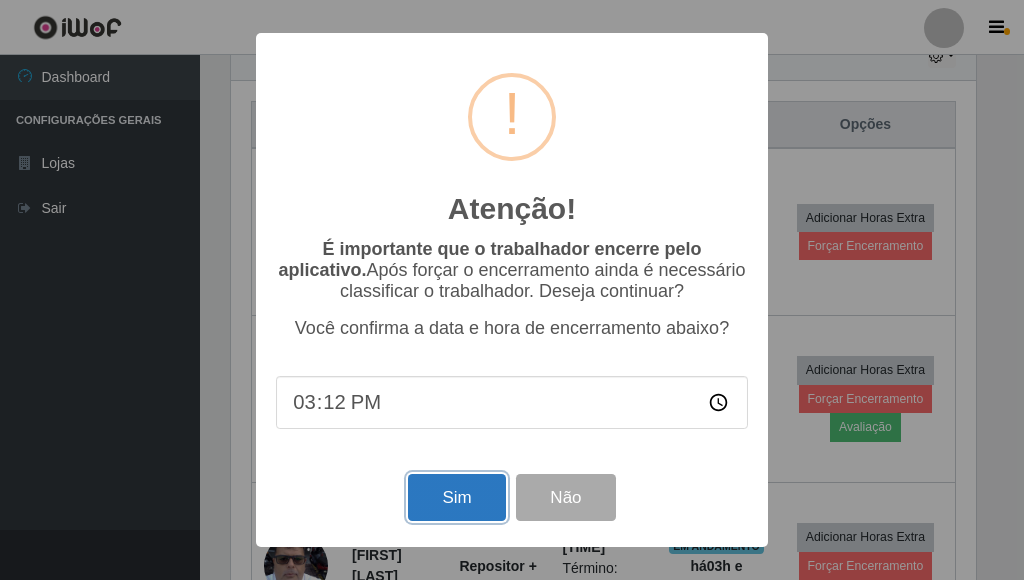 click on "Sim" at bounding box center [456, 497] 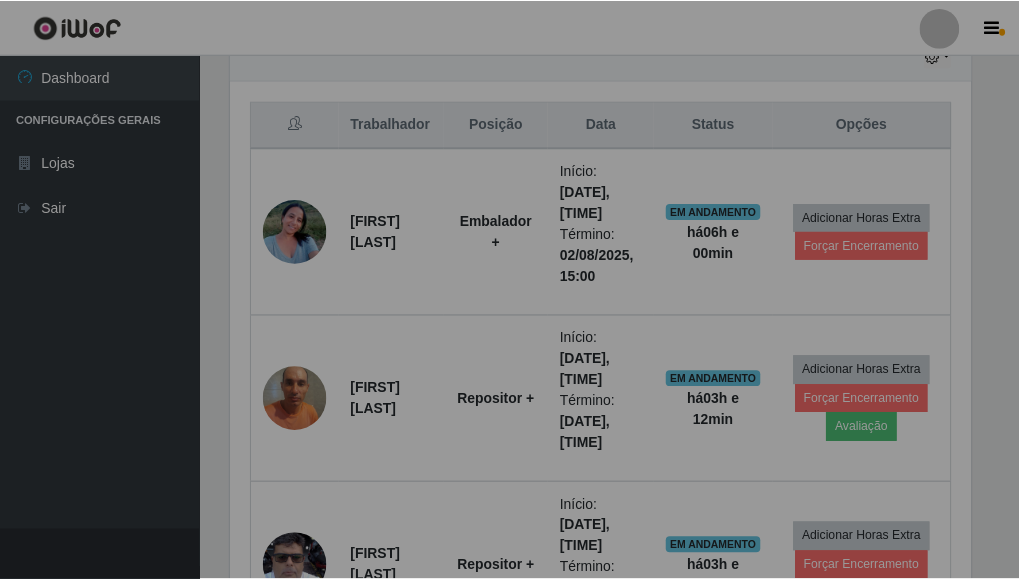 scroll, scrollTop: 999585, scrollLeft: 999243, axis: both 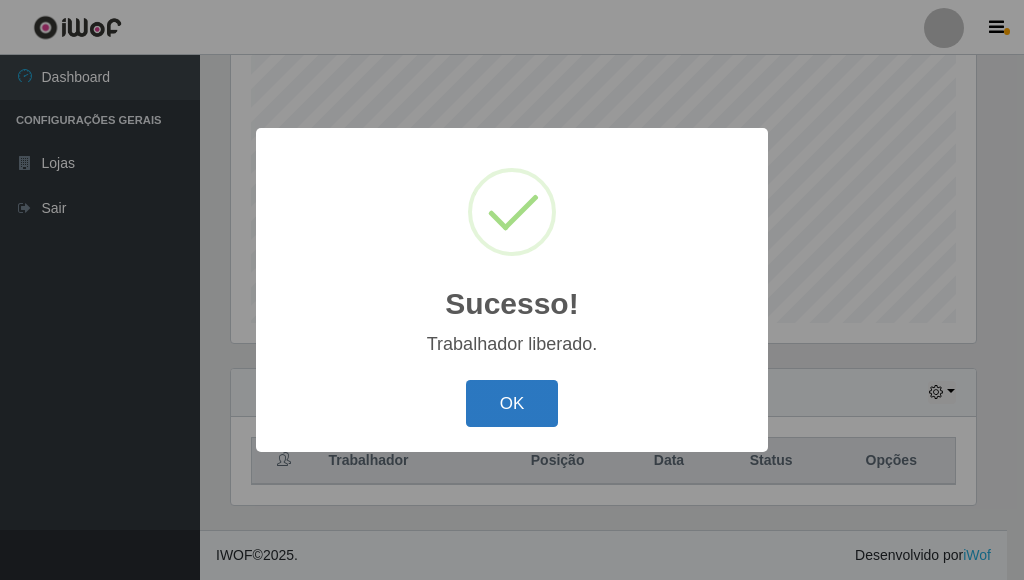 click on "OK" at bounding box center (512, 403) 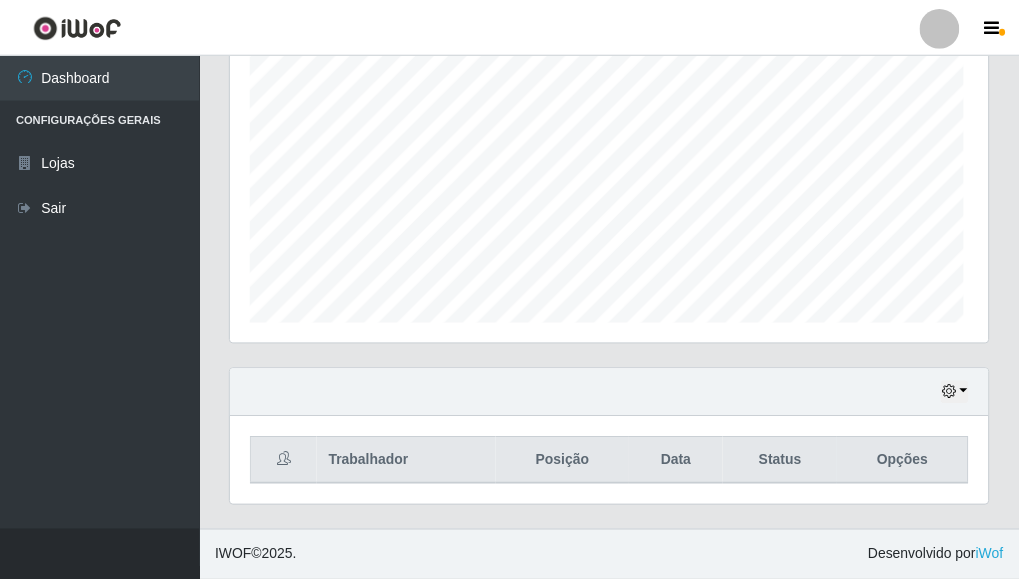 scroll, scrollTop: 999585, scrollLeft: 999243, axis: both 